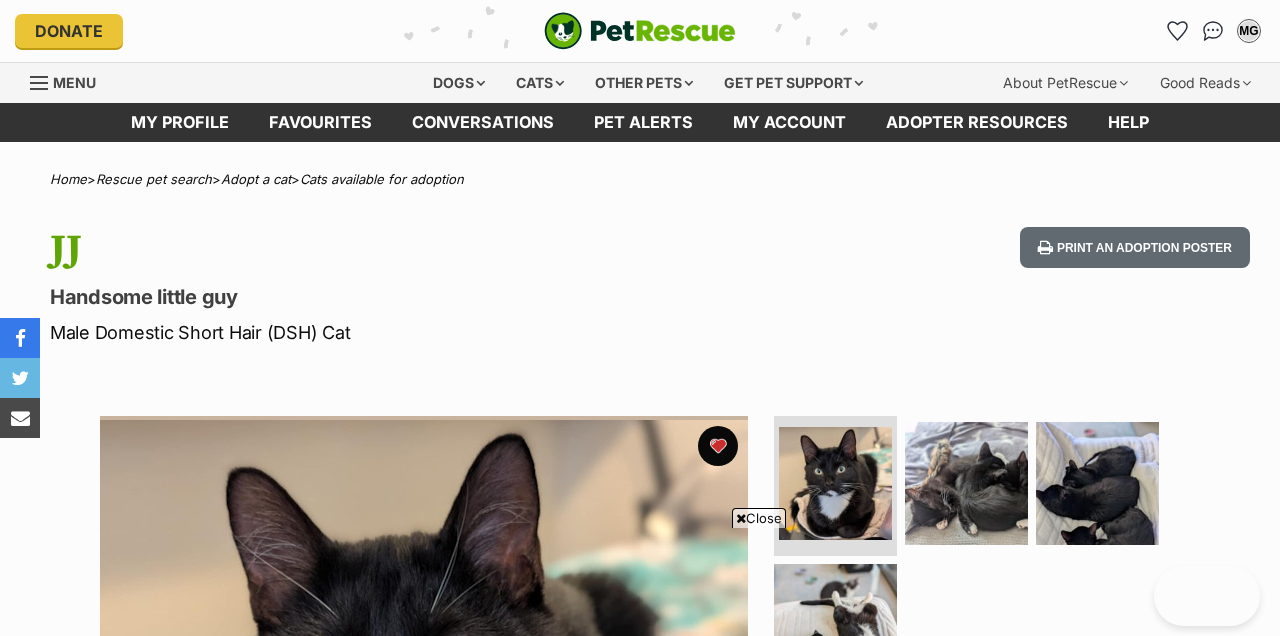 scroll, scrollTop: -25, scrollLeft: 0, axis: vertical 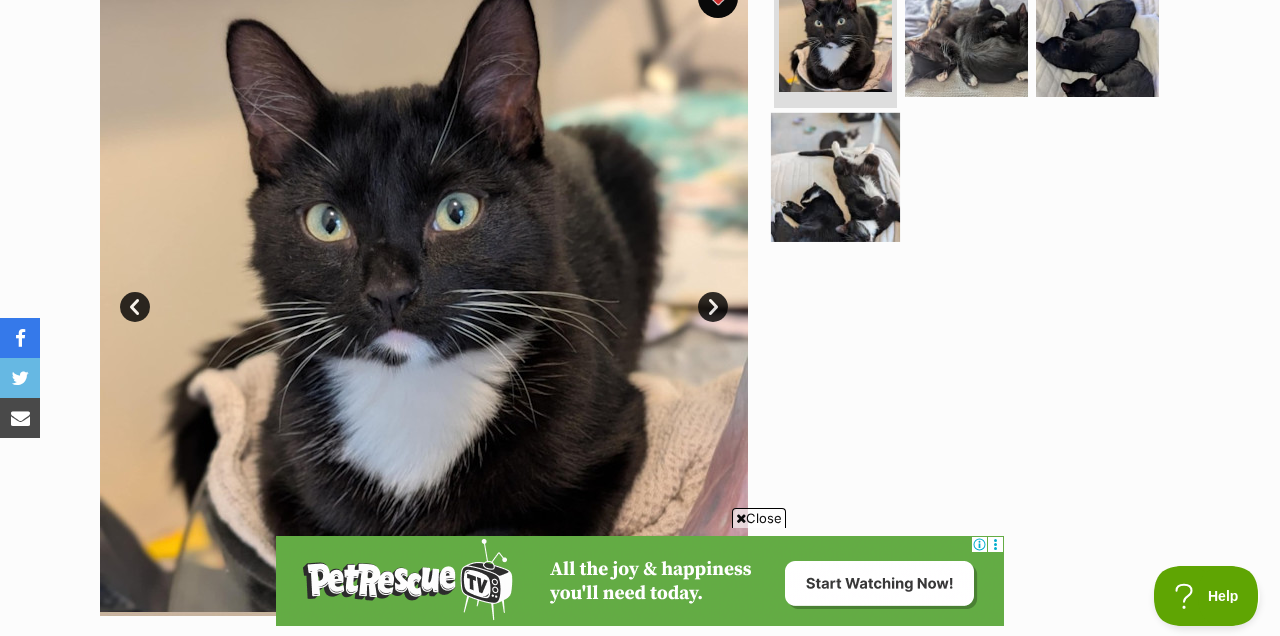 click at bounding box center (835, 176) 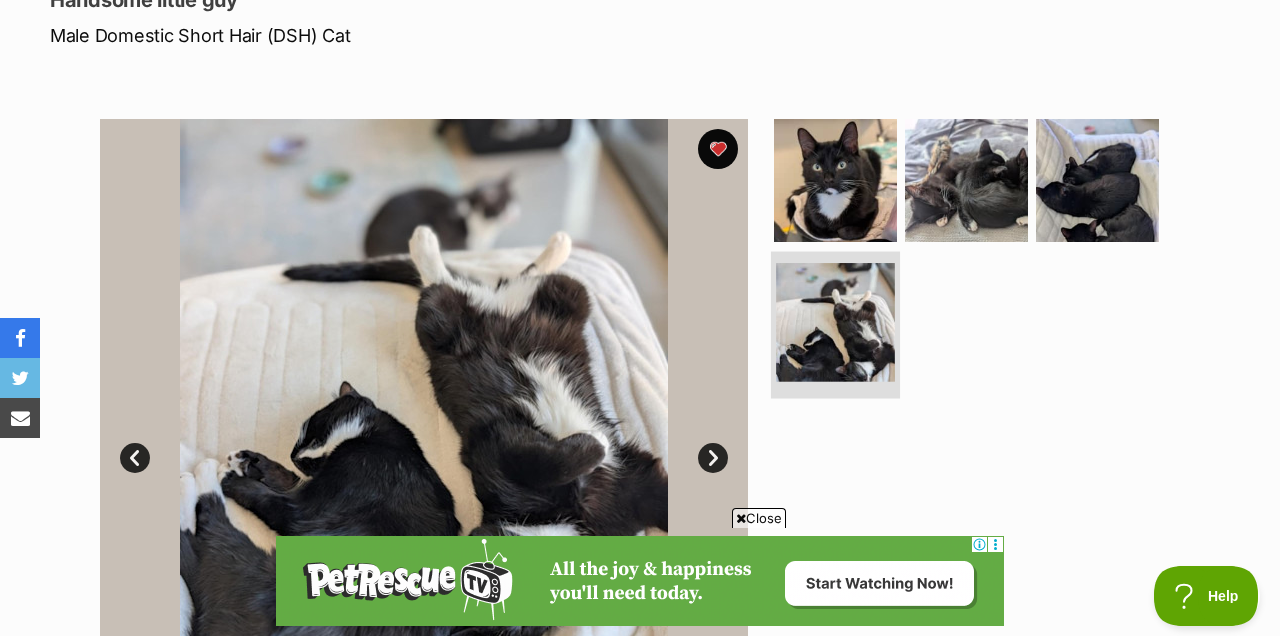 scroll, scrollTop: 295, scrollLeft: 0, axis: vertical 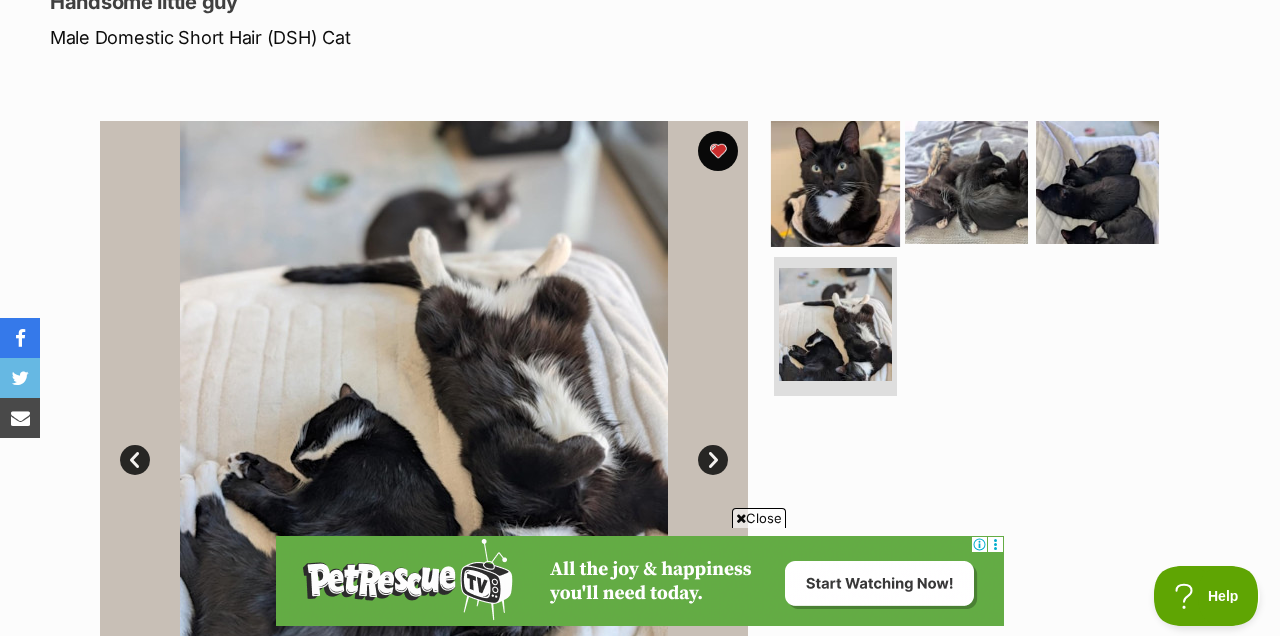 click at bounding box center (835, 182) 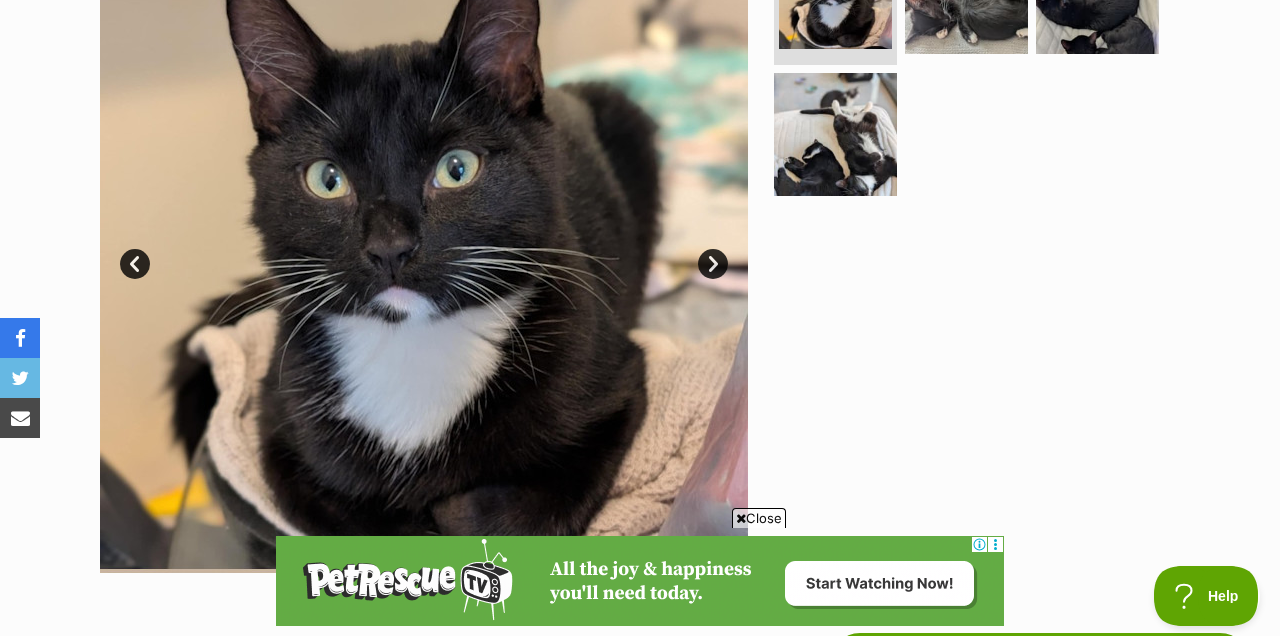 scroll, scrollTop: 410, scrollLeft: 0, axis: vertical 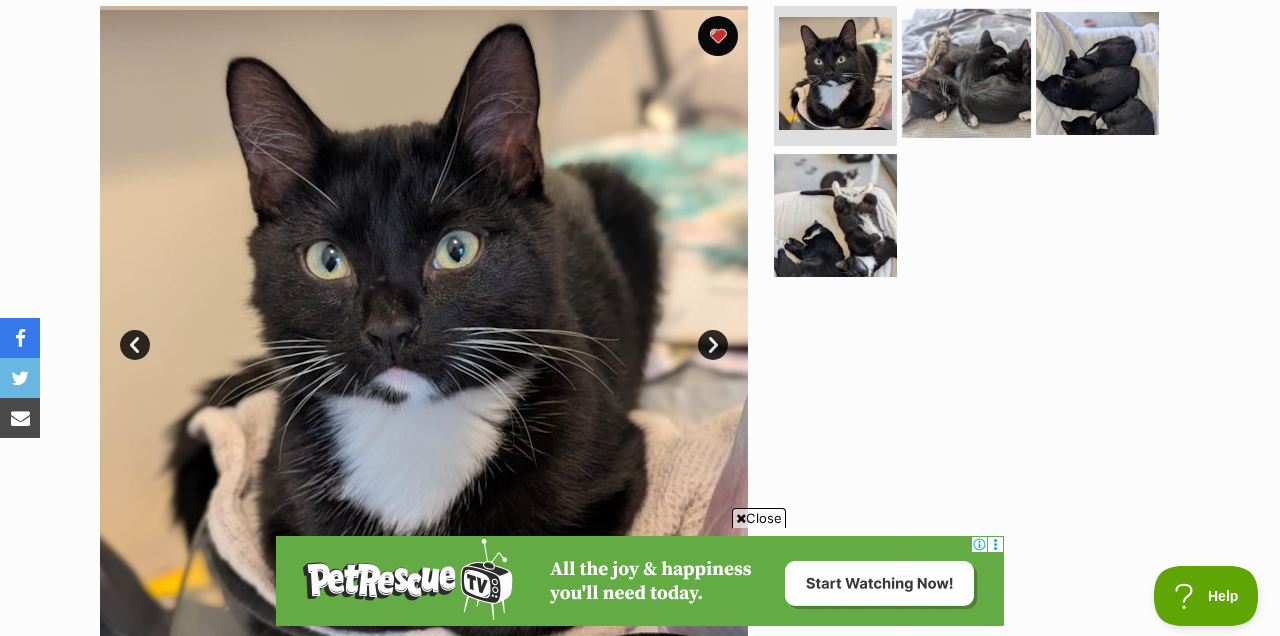 click at bounding box center [966, 73] 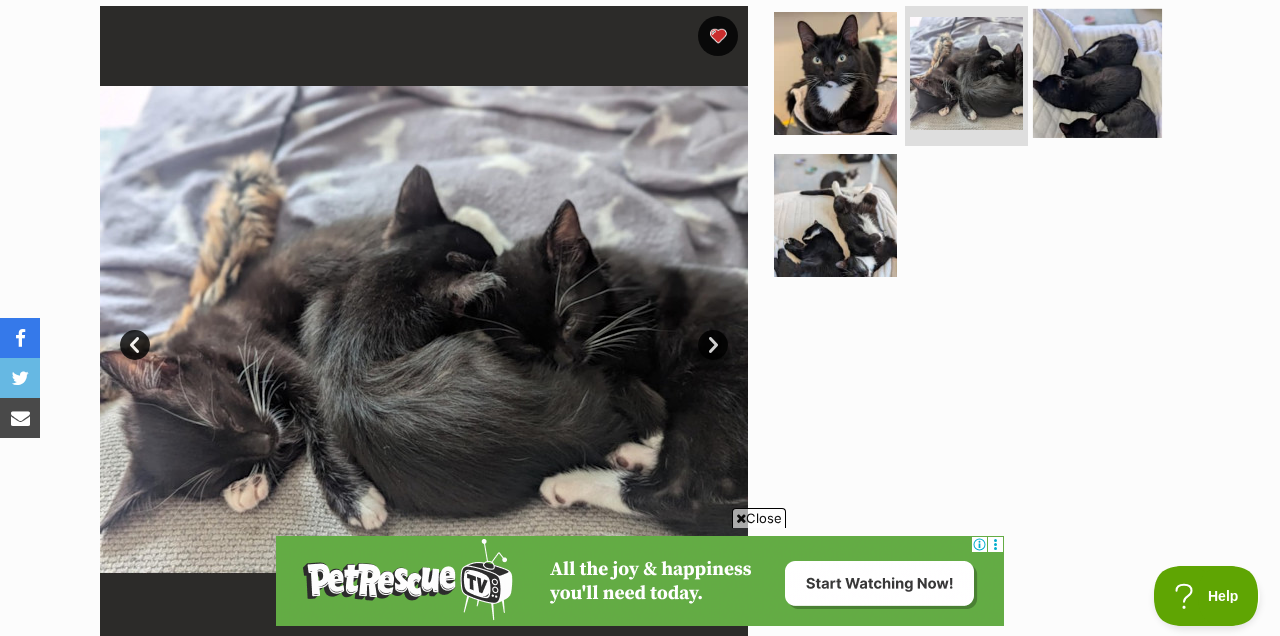 scroll, scrollTop: 0, scrollLeft: 0, axis: both 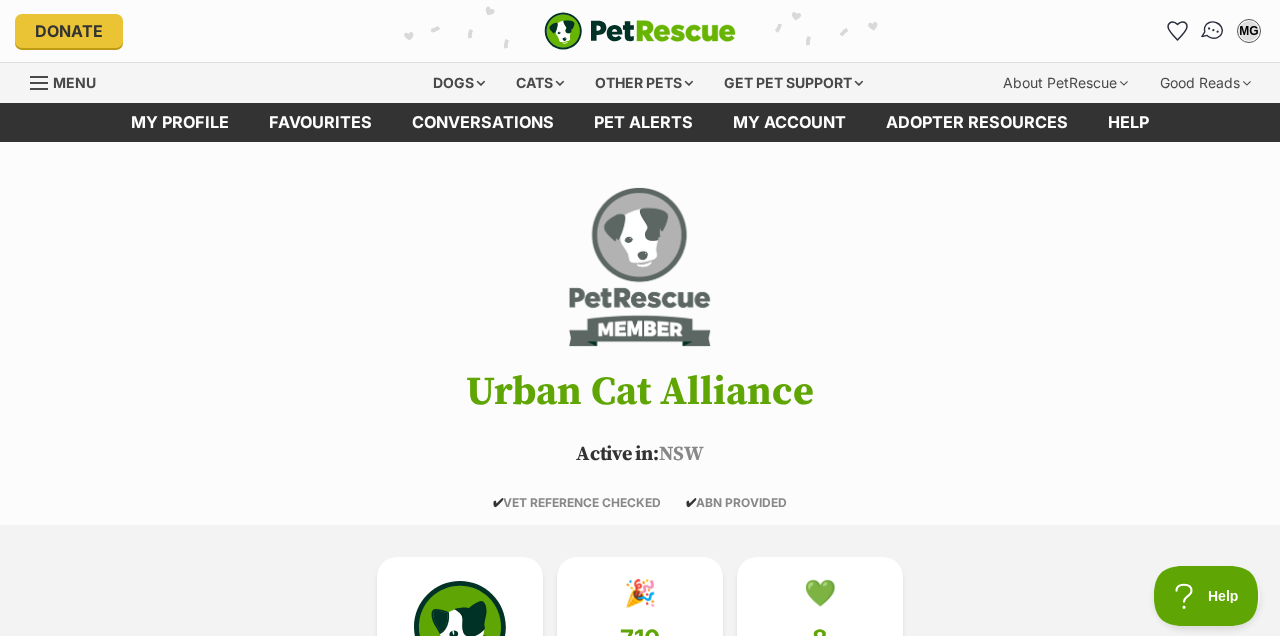 click at bounding box center (1213, 31) 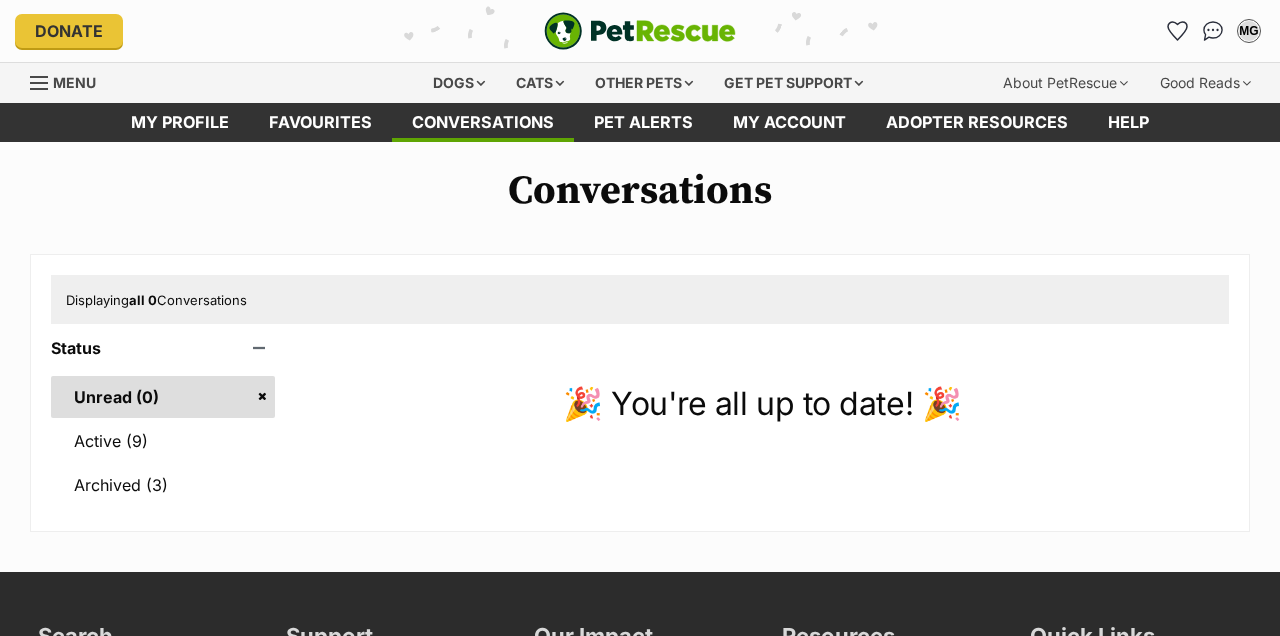 scroll, scrollTop: 0, scrollLeft: 0, axis: both 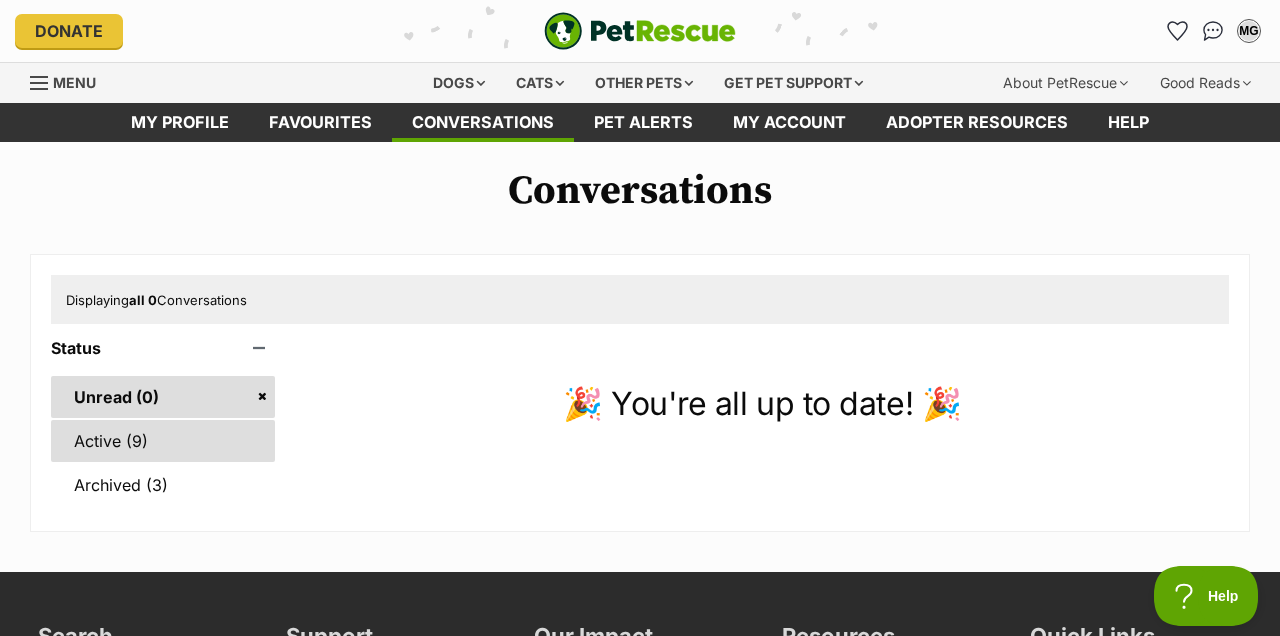click on "Active (9)" at bounding box center (163, 441) 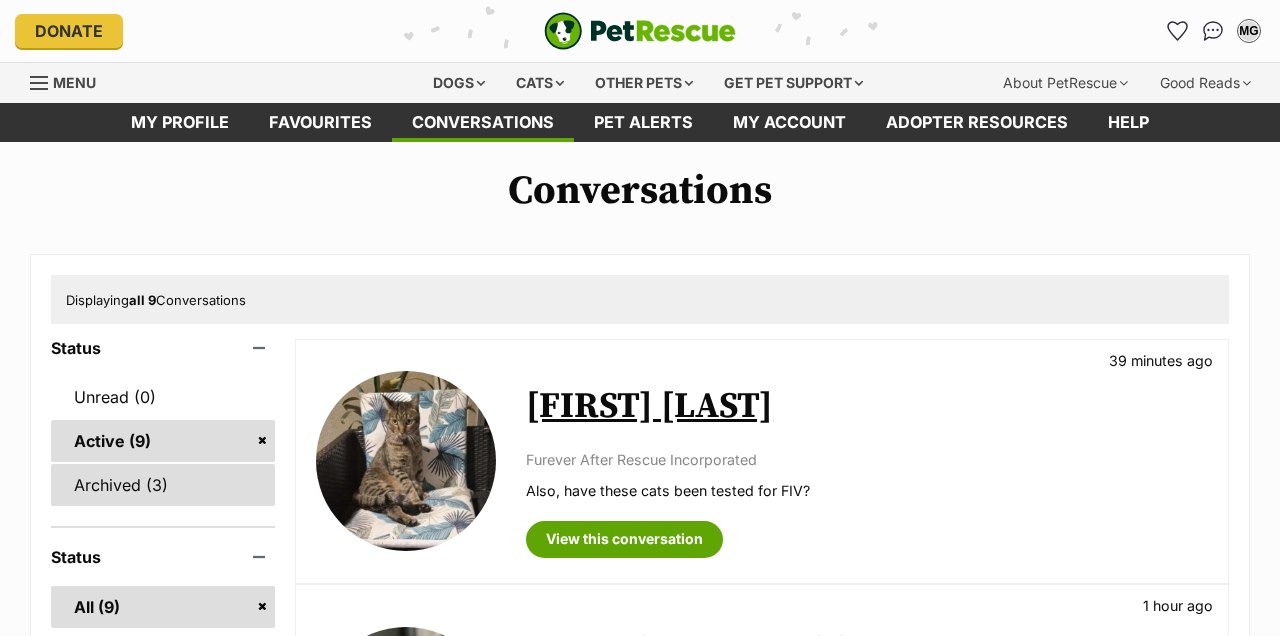 scroll, scrollTop: 0, scrollLeft: 0, axis: both 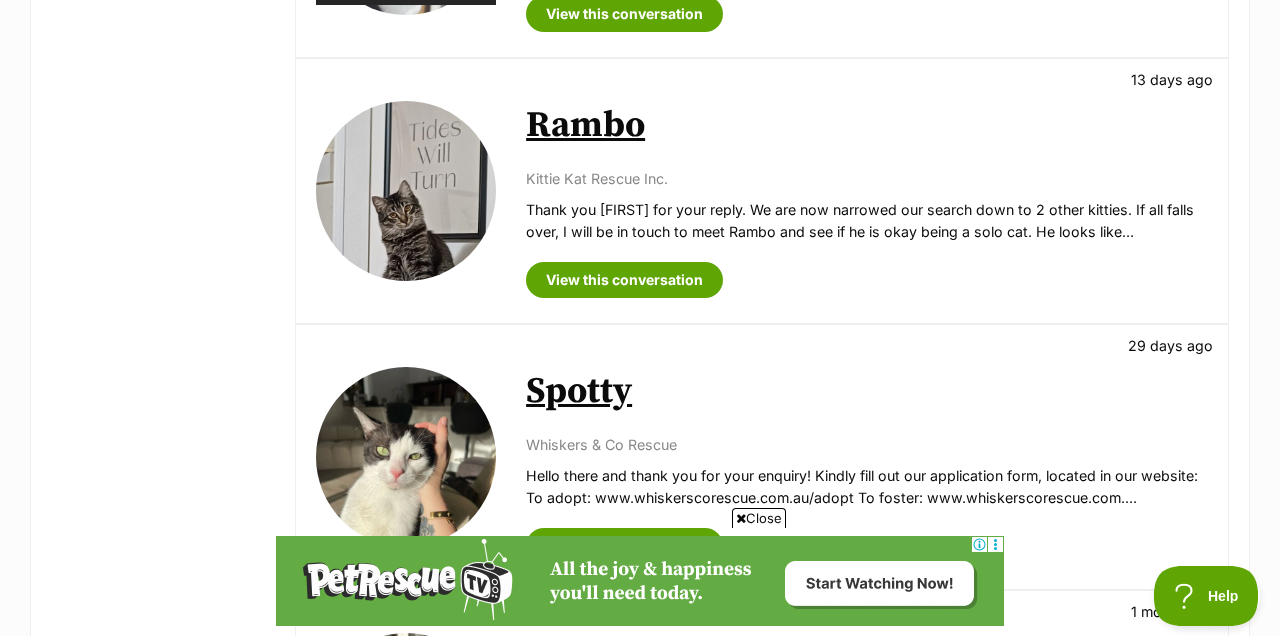 click on "Rambo" at bounding box center [585, 125] 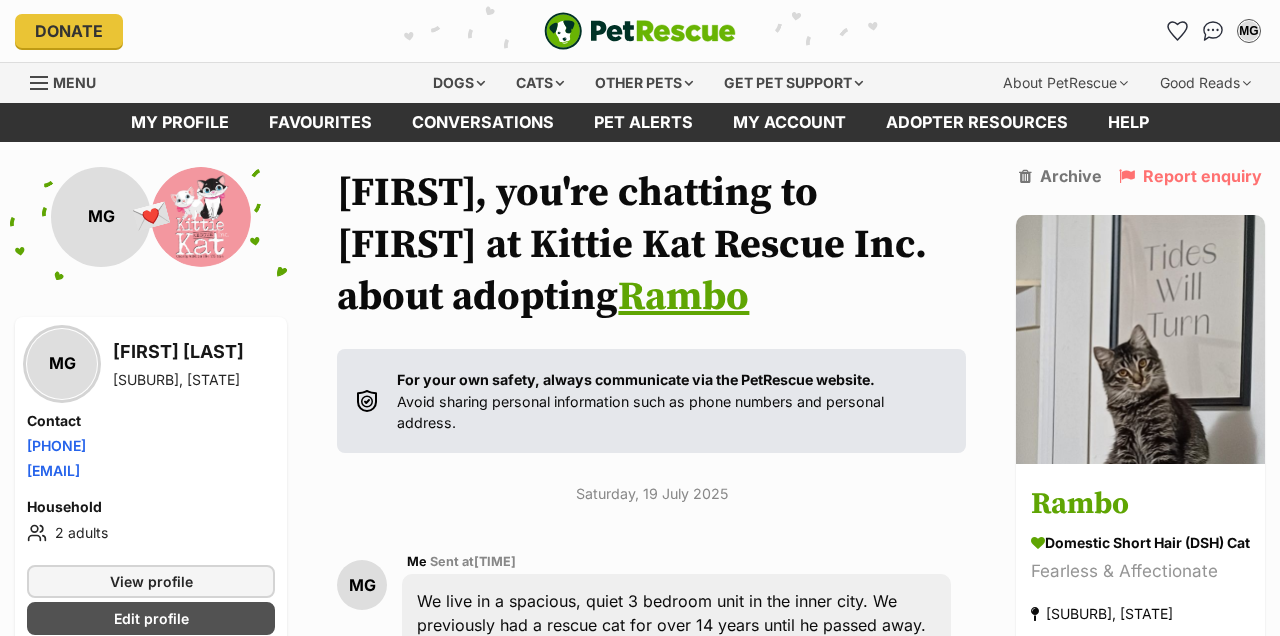 scroll, scrollTop: 197, scrollLeft: 0, axis: vertical 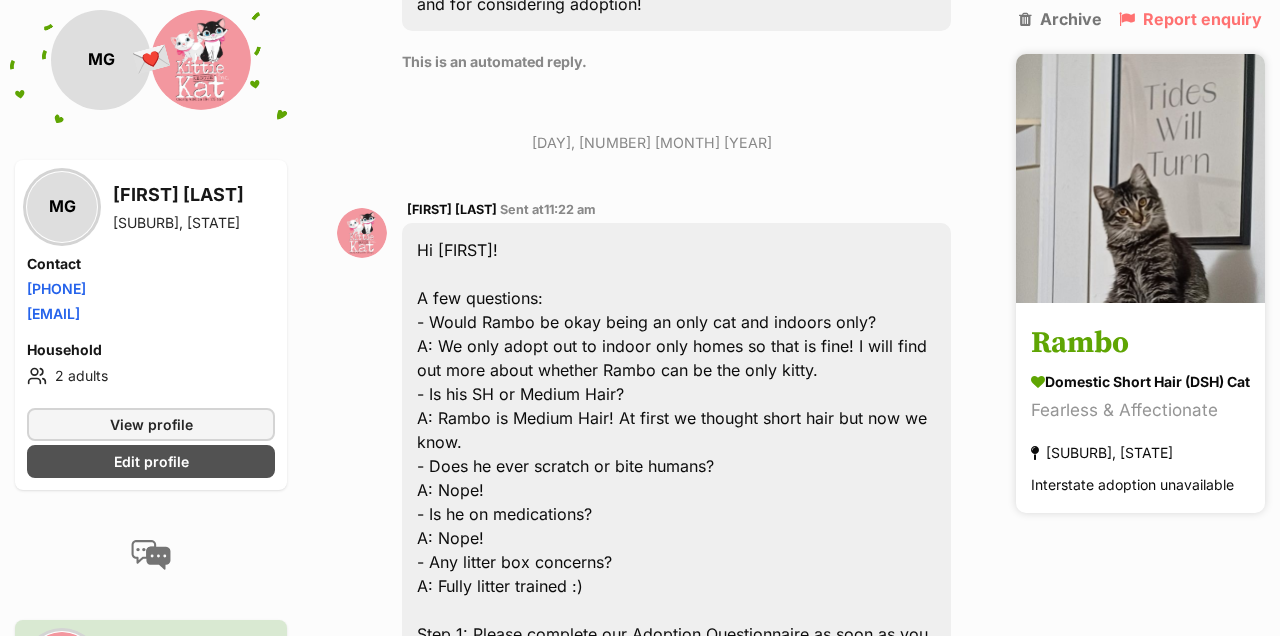 click on "Rambo" at bounding box center [1140, 344] 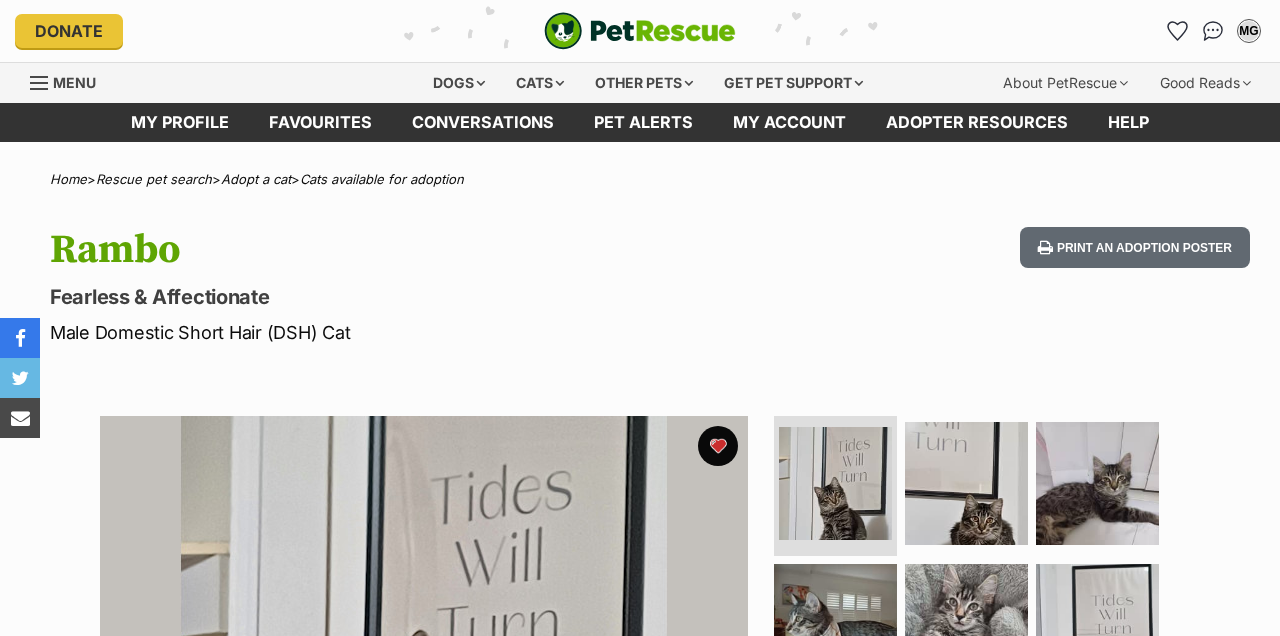 scroll, scrollTop: 0, scrollLeft: 0, axis: both 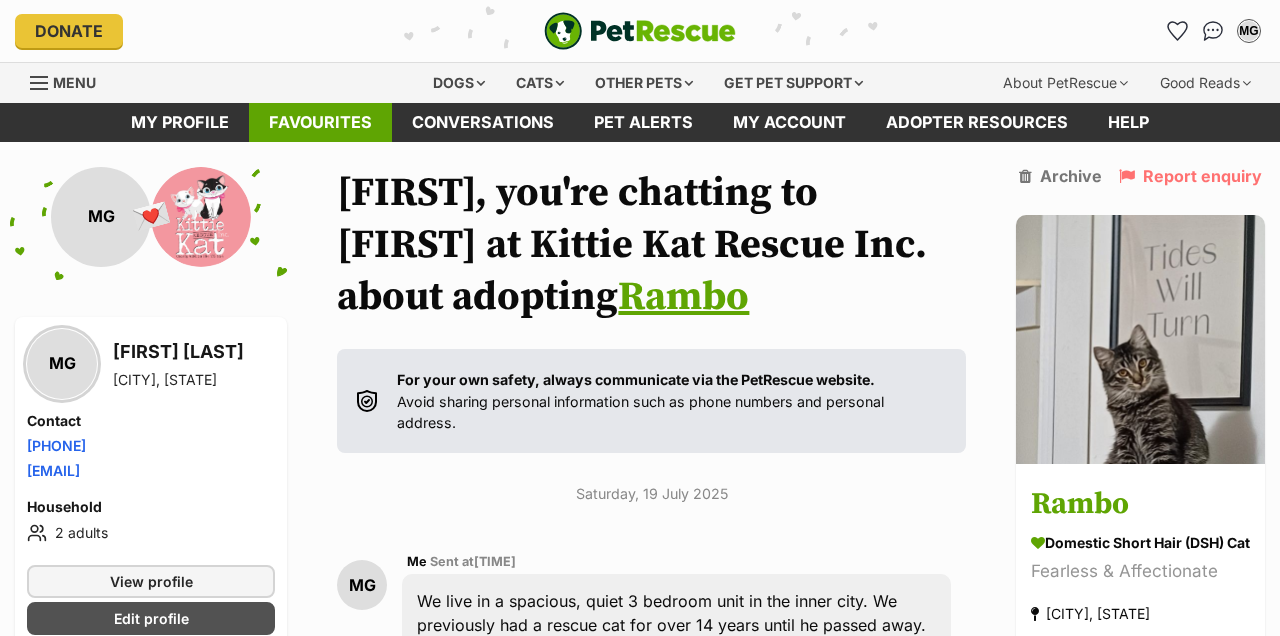 click on "Favourites" at bounding box center (320, 122) 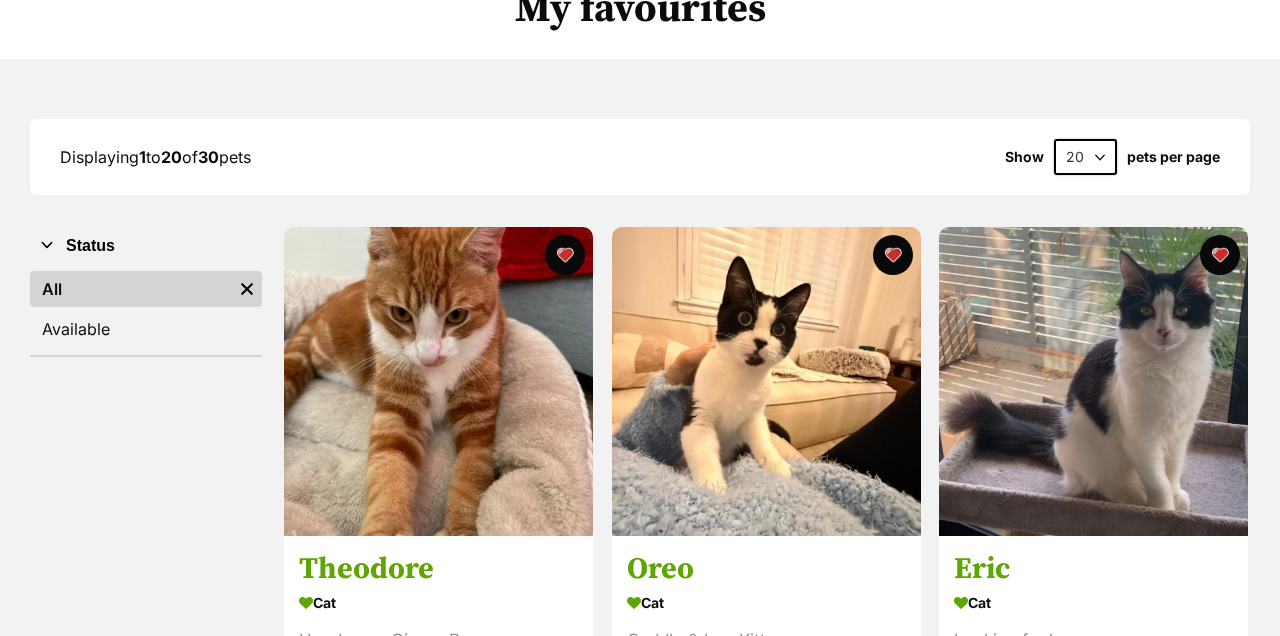 scroll, scrollTop: 0, scrollLeft: 0, axis: both 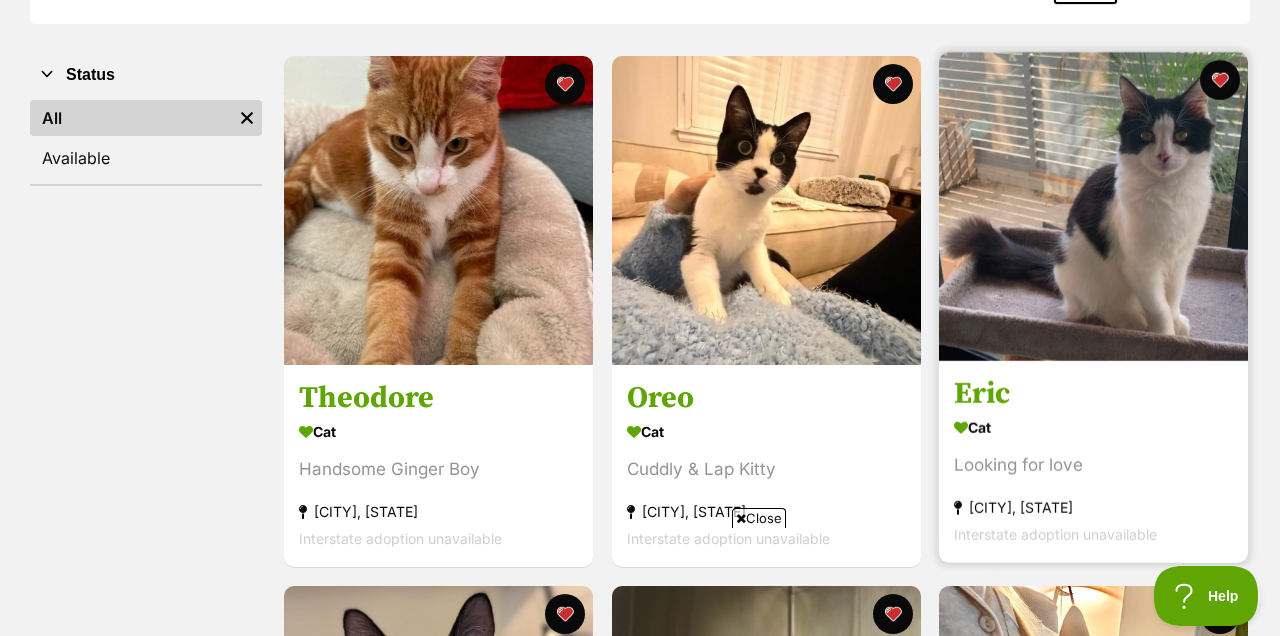 click at bounding box center (1093, 206) 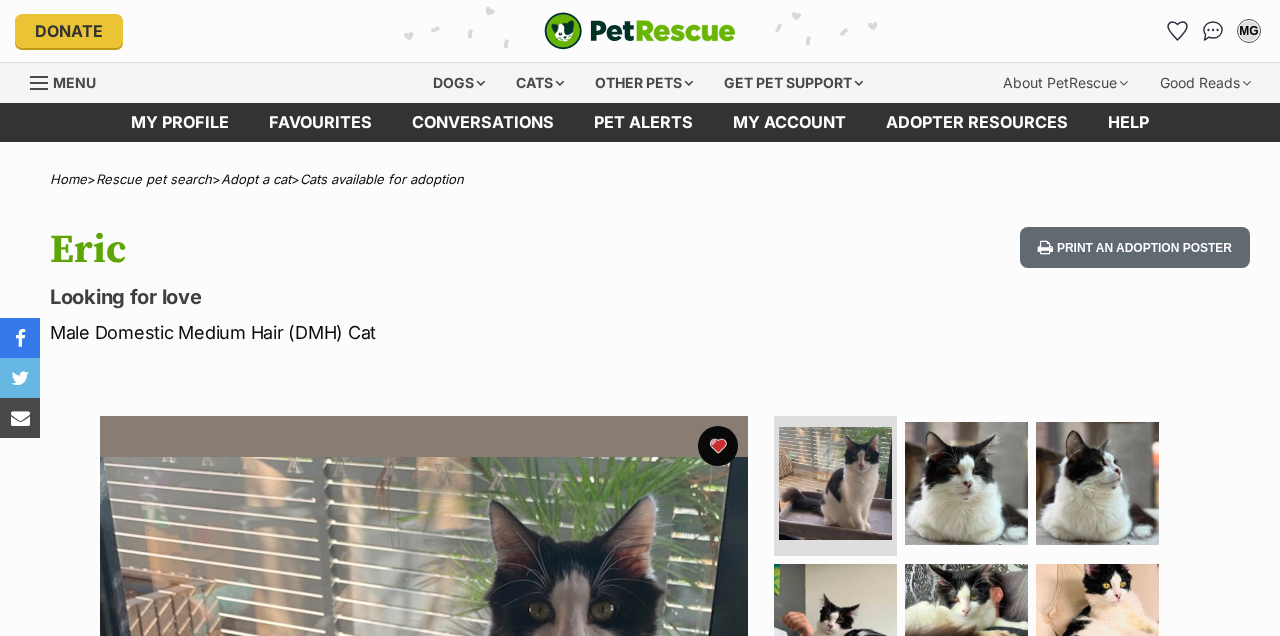 scroll, scrollTop: 498, scrollLeft: 0, axis: vertical 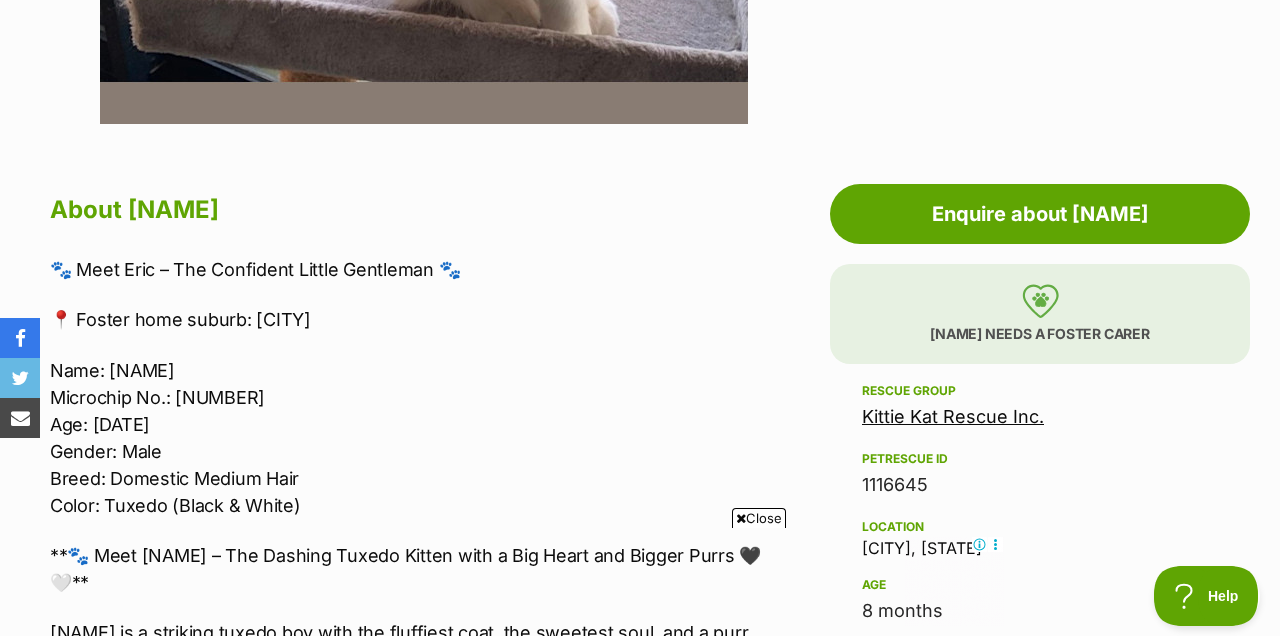 click on "Kittie Kat Rescue Inc." at bounding box center (953, 416) 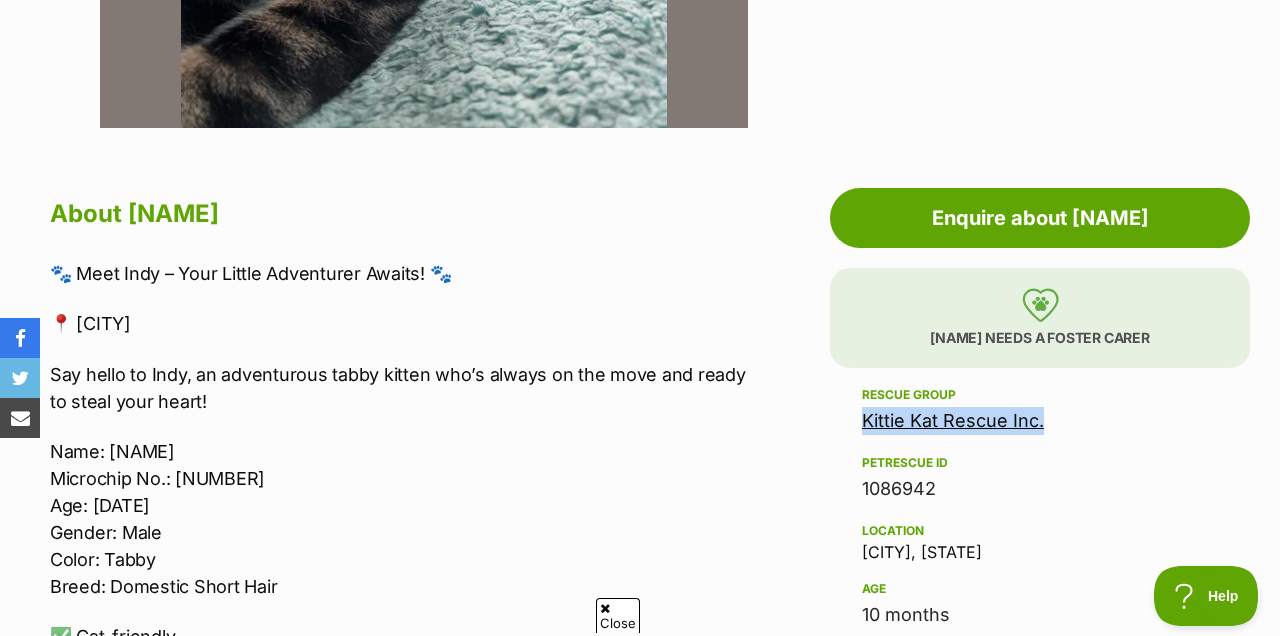 scroll, scrollTop: 0, scrollLeft: 0, axis: both 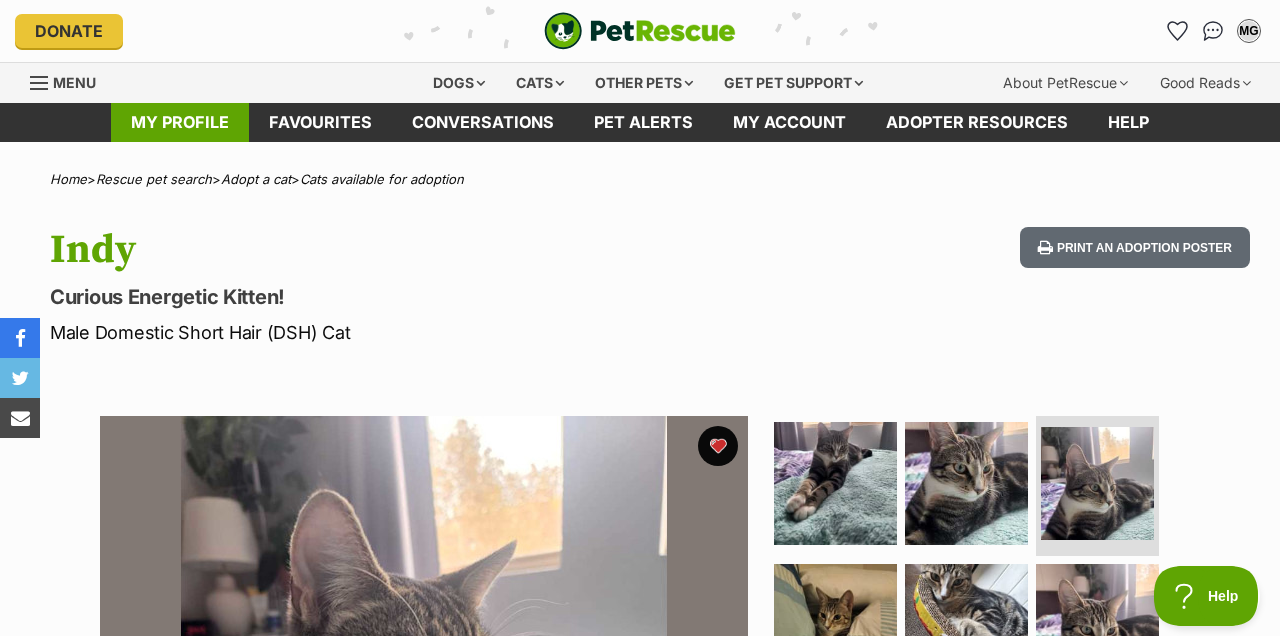 click on "My profile" at bounding box center [180, 122] 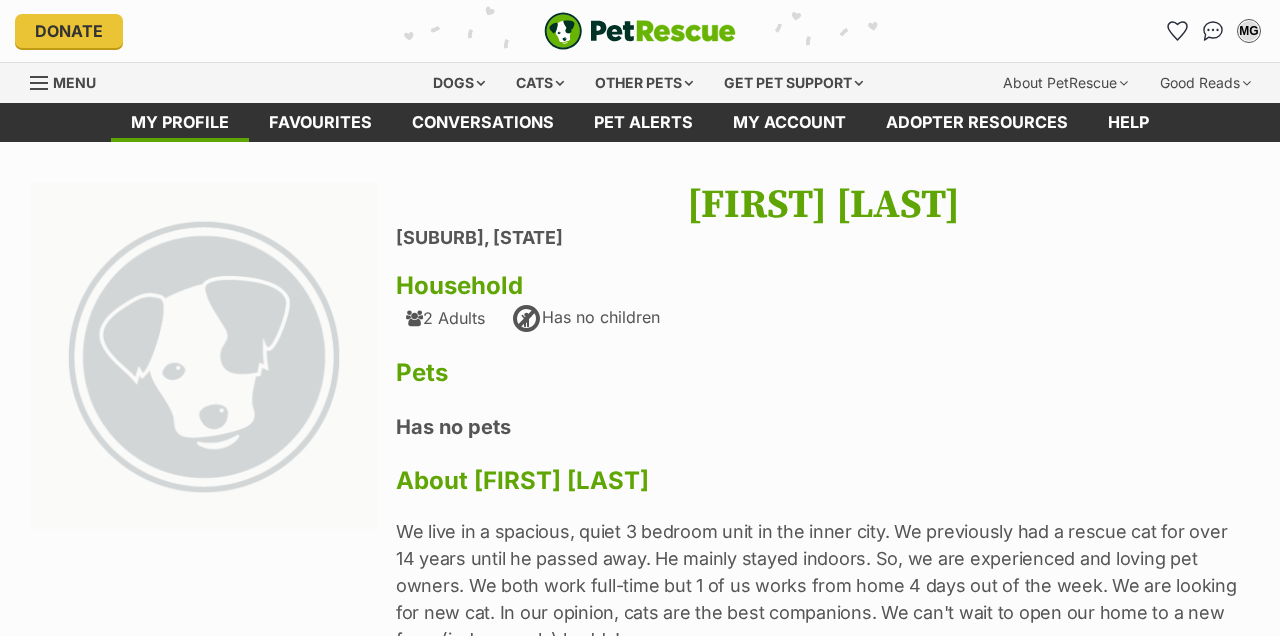 scroll, scrollTop: 0, scrollLeft: 0, axis: both 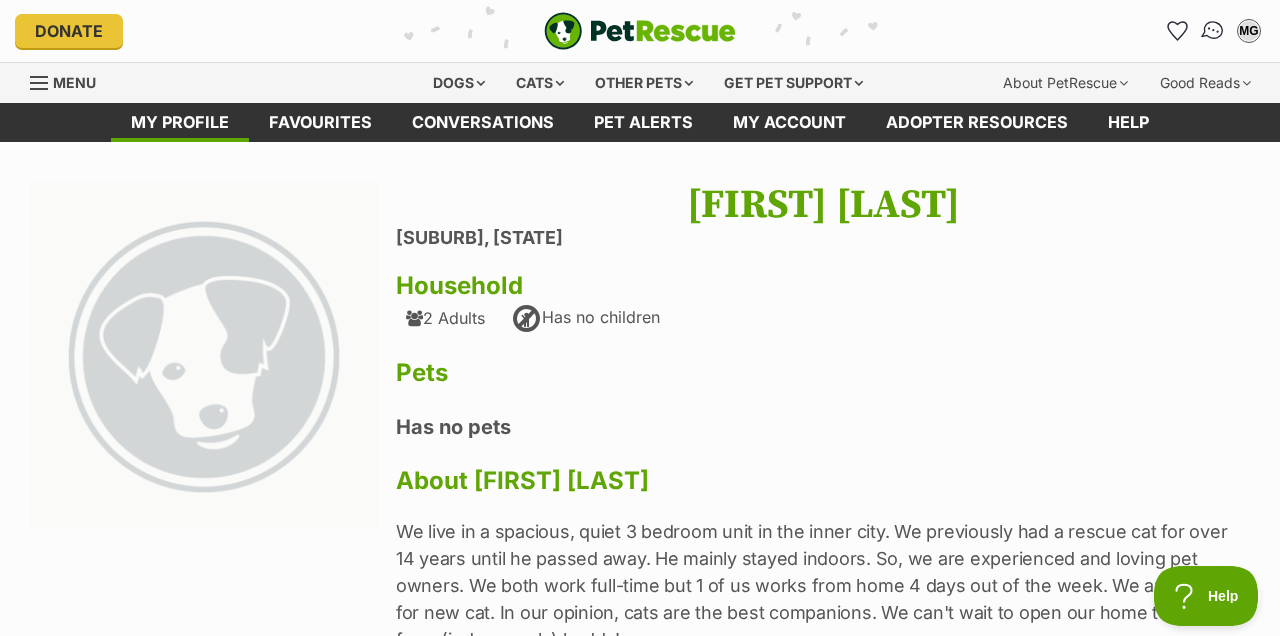 click at bounding box center [1213, 30] 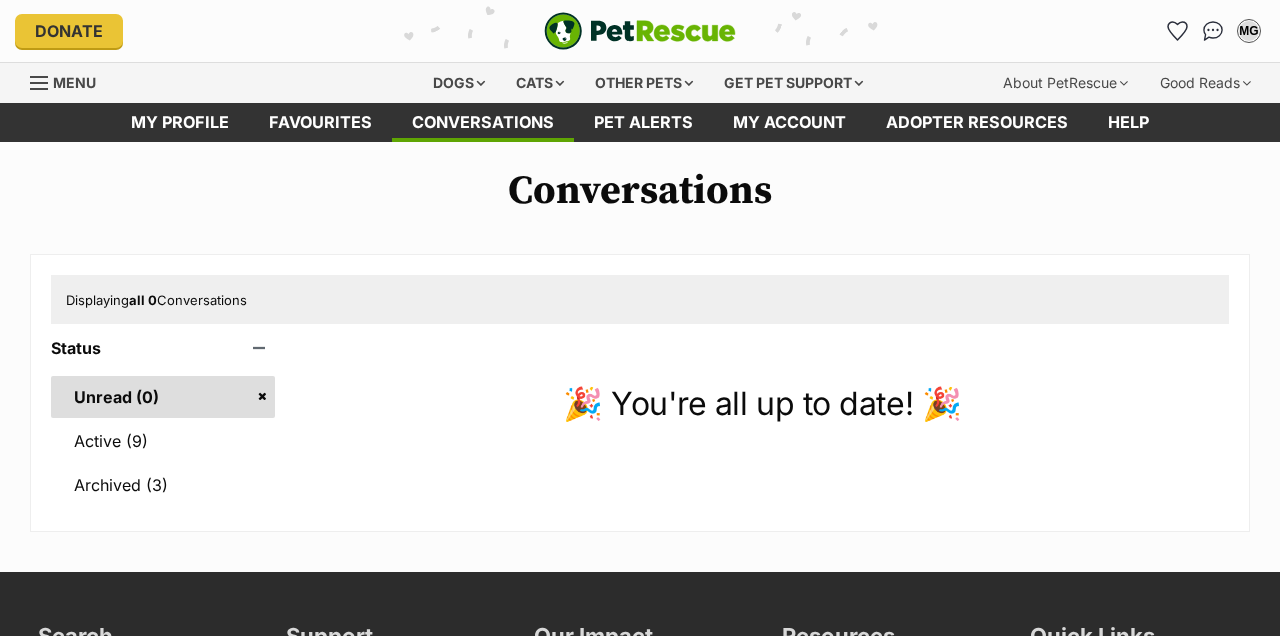 click on "Active (9)" at bounding box center [163, 441] 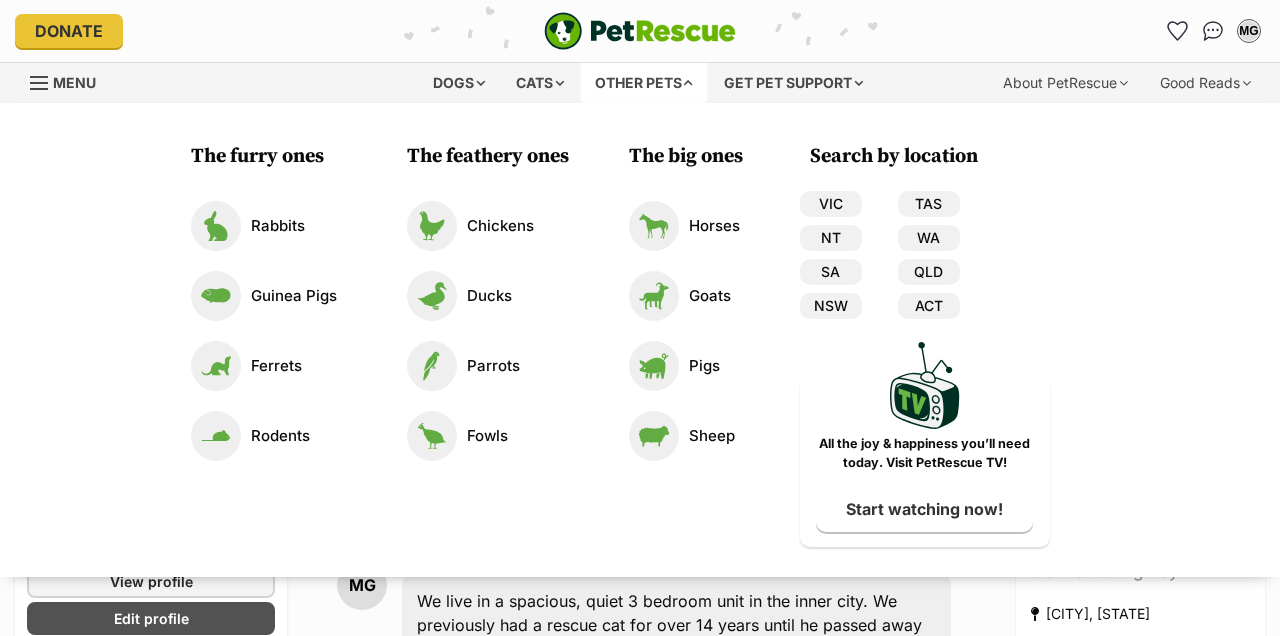 scroll, scrollTop: 1446, scrollLeft: 0, axis: vertical 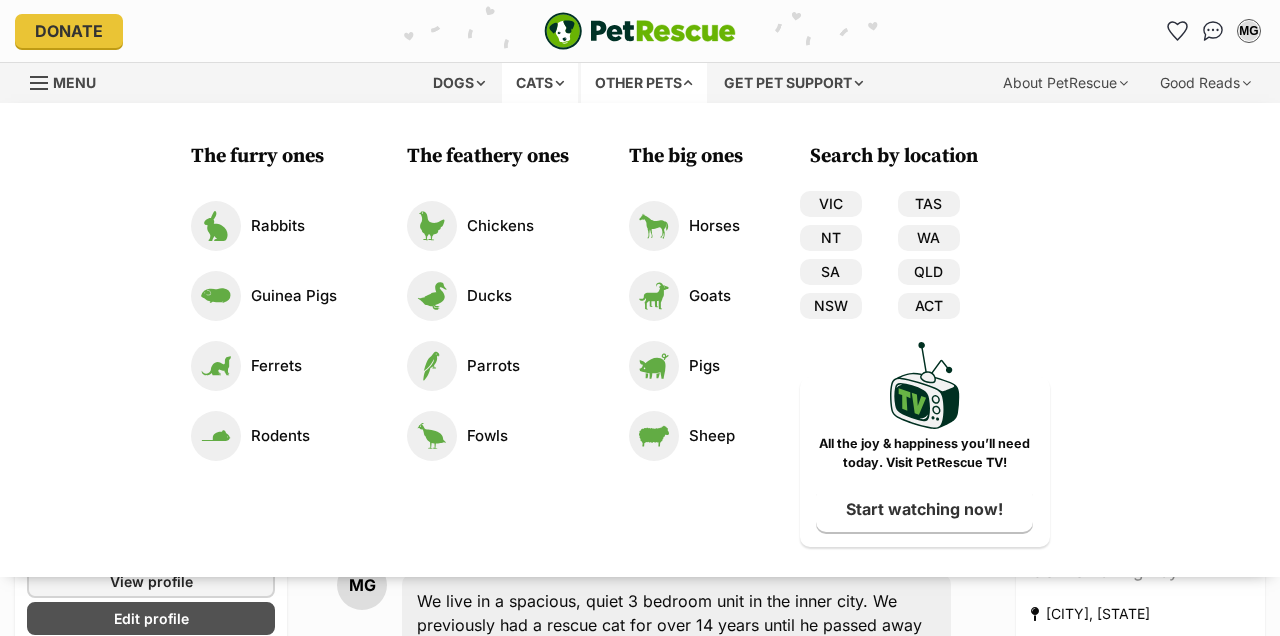 click on "Cats" at bounding box center (540, 83) 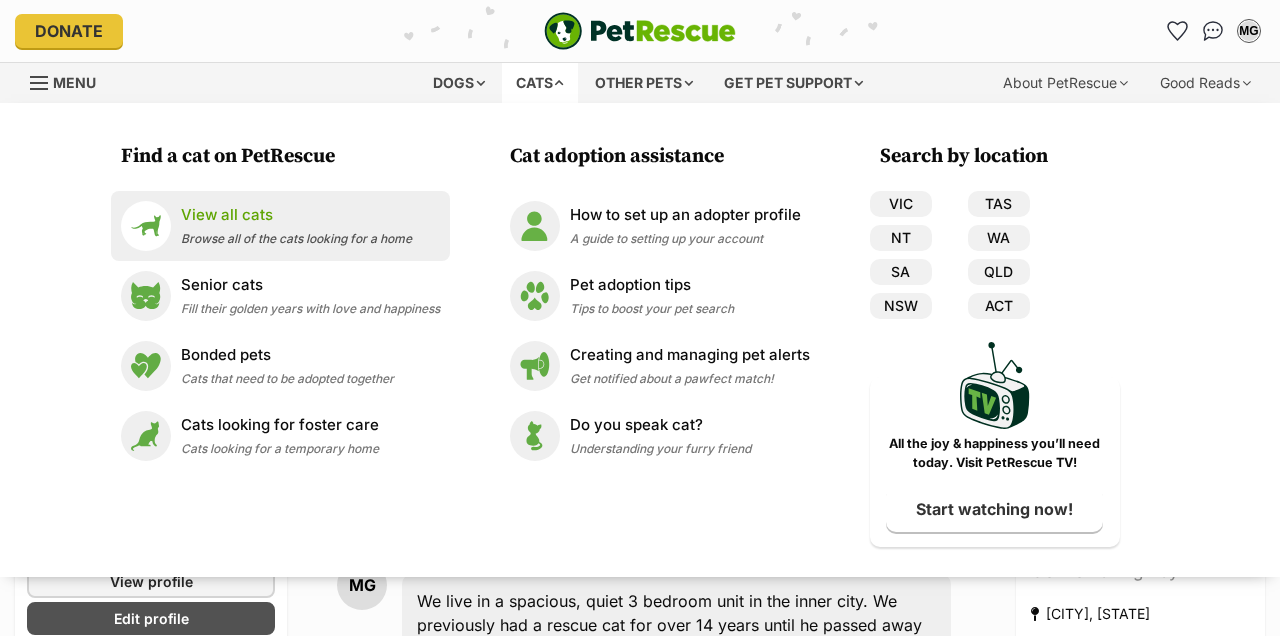 click on "Browse all of the cats looking for a home" at bounding box center (296, 238) 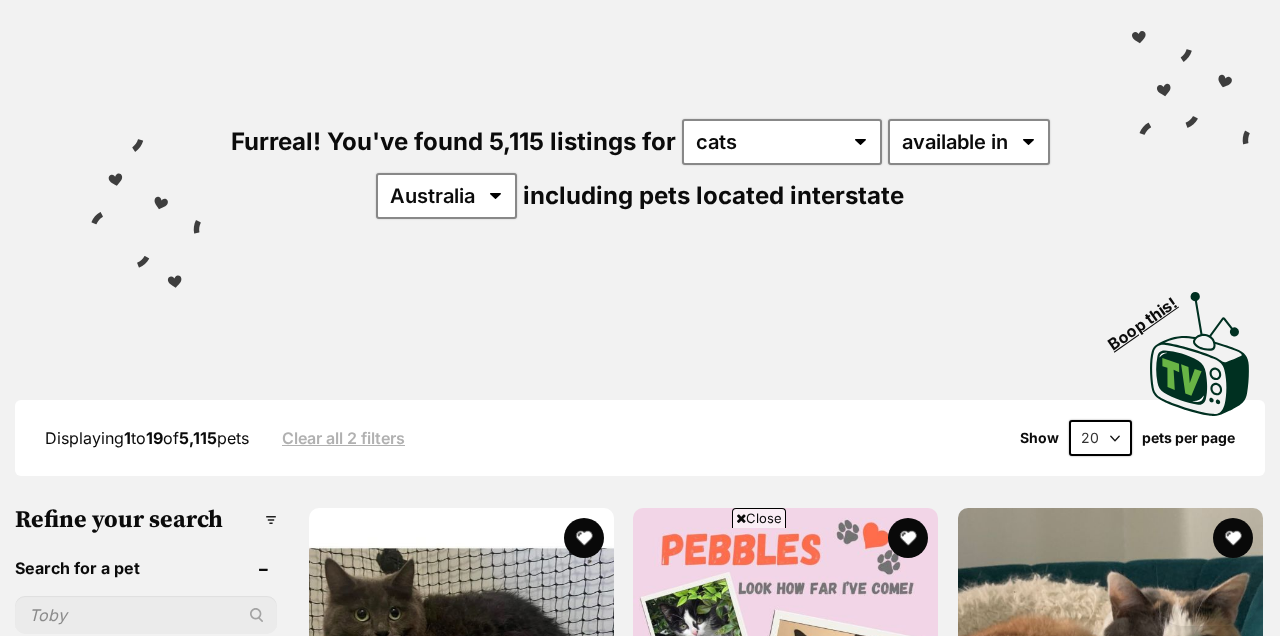 scroll, scrollTop: 146, scrollLeft: 0, axis: vertical 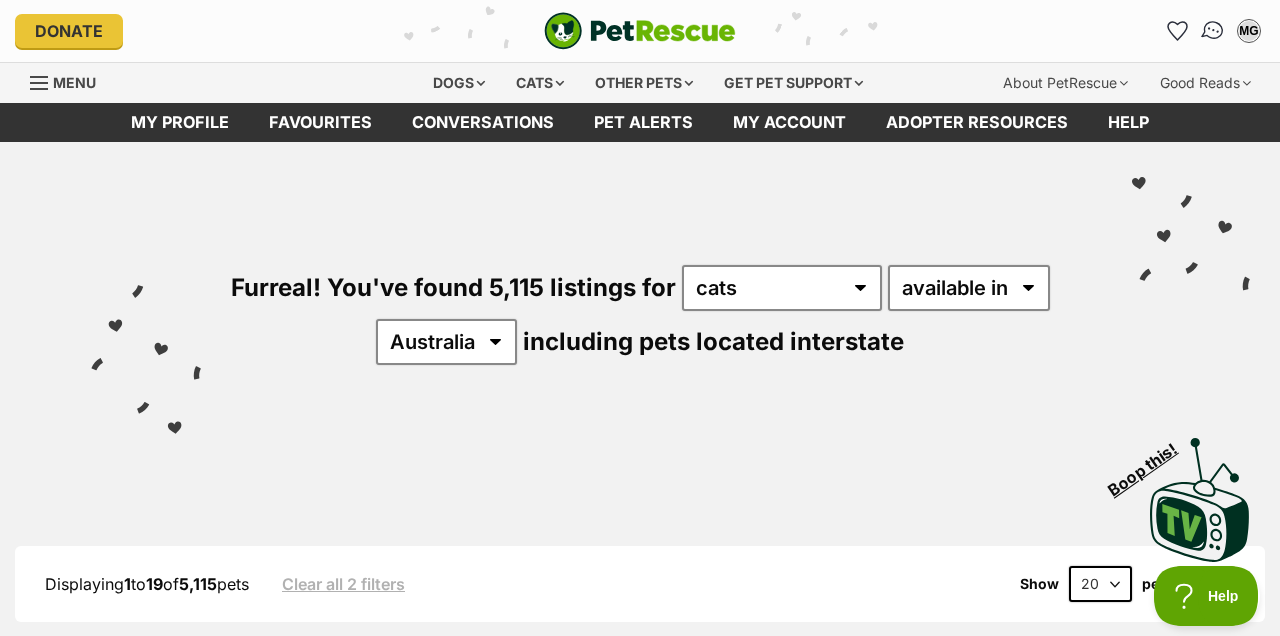 click at bounding box center (1213, 31) 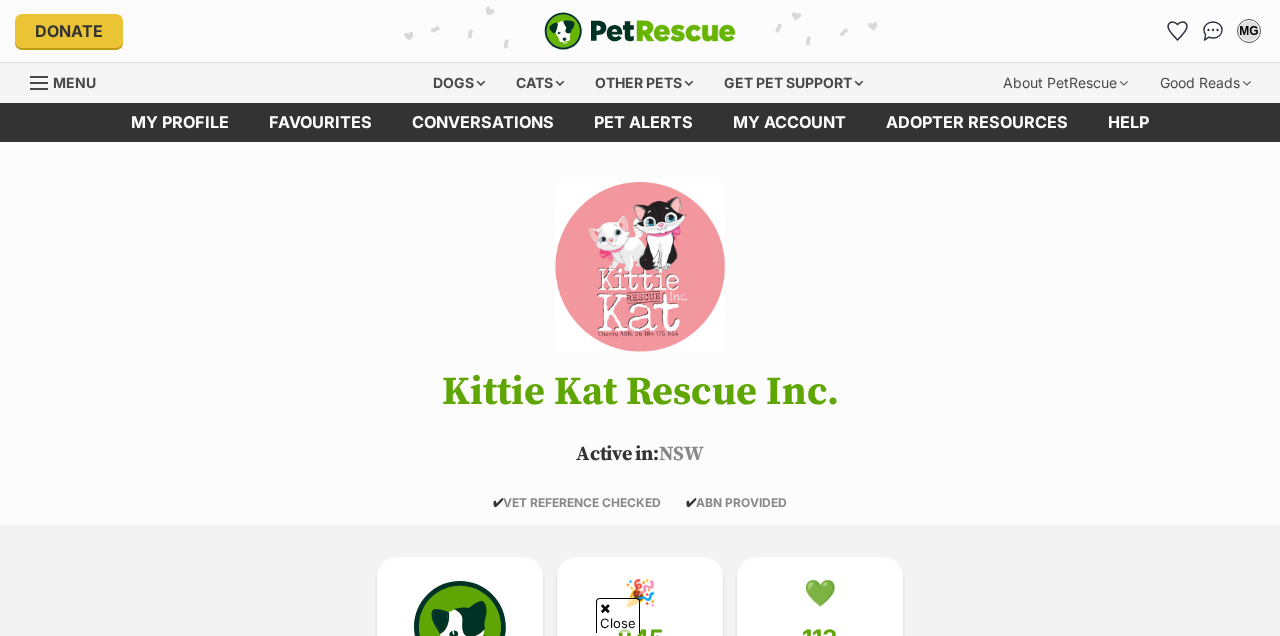 scroll, scrollTop: 562, scrollLeft: 0, axis: vertical 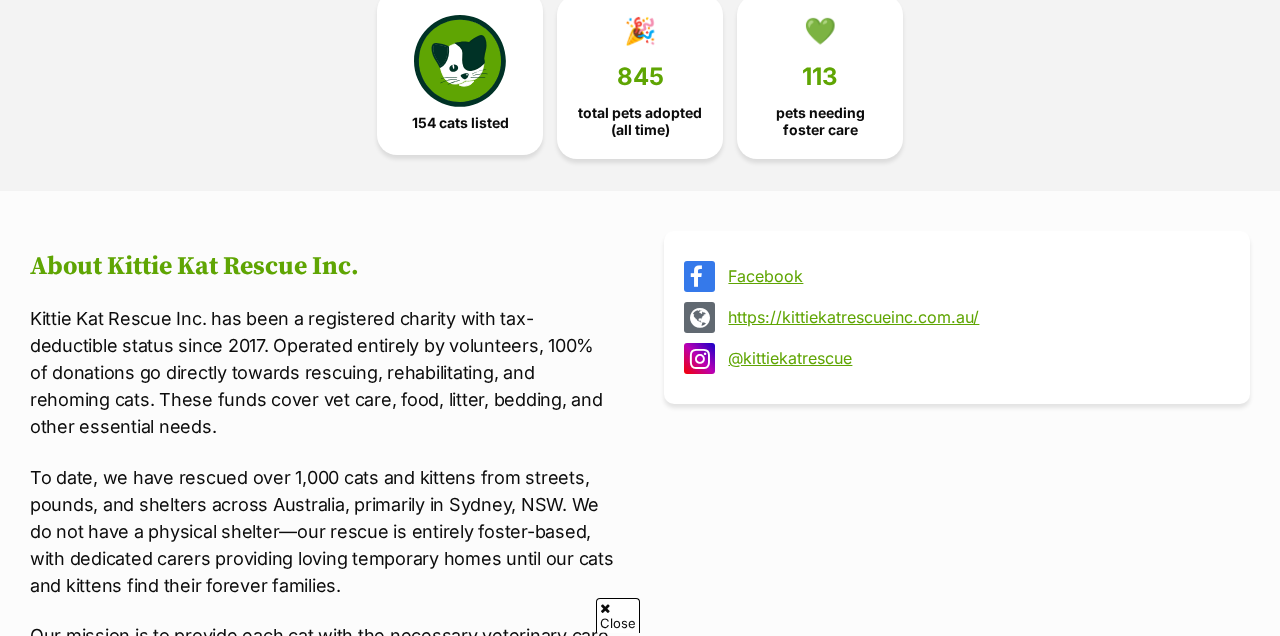 click on "154 cats listed" at bounding box center (460, 123) 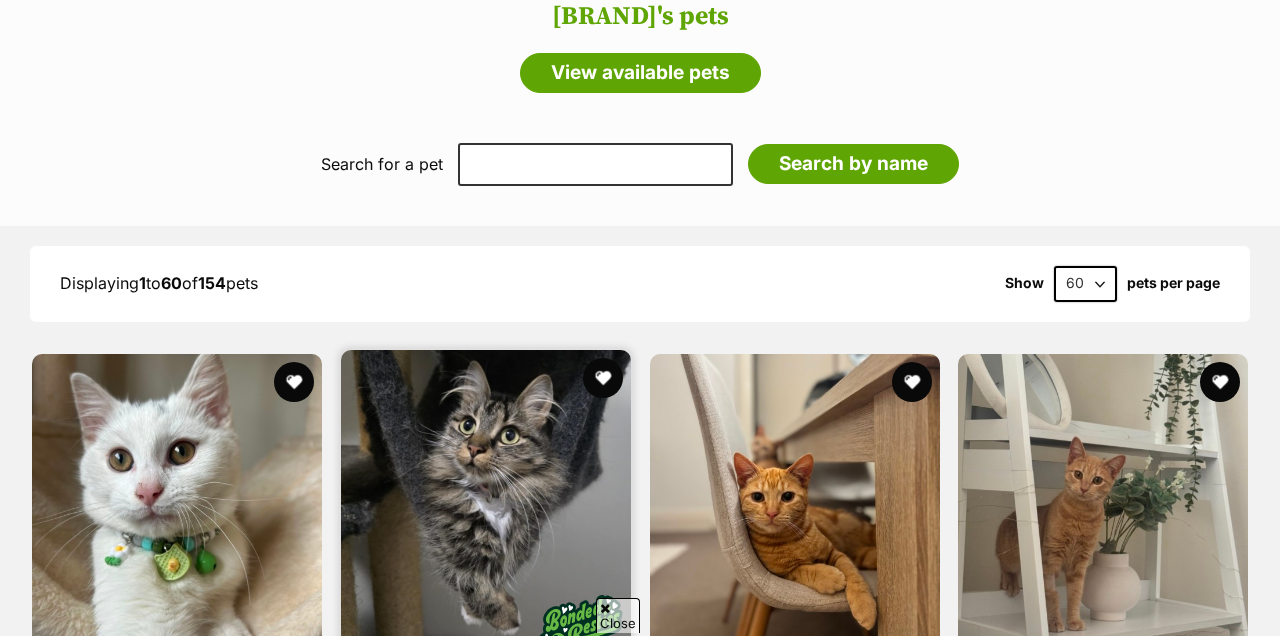 scroll, scrollTop: 0, scrollLeft: 0, axis: both 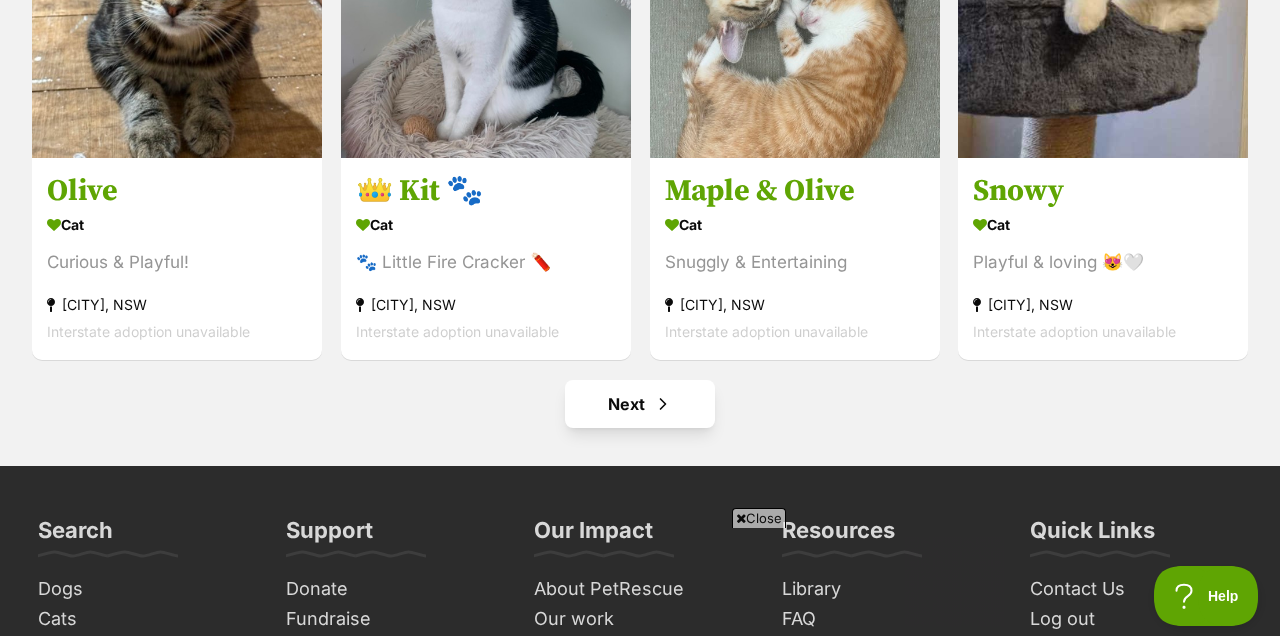 click on "Next" at bounding box center (640, 404) 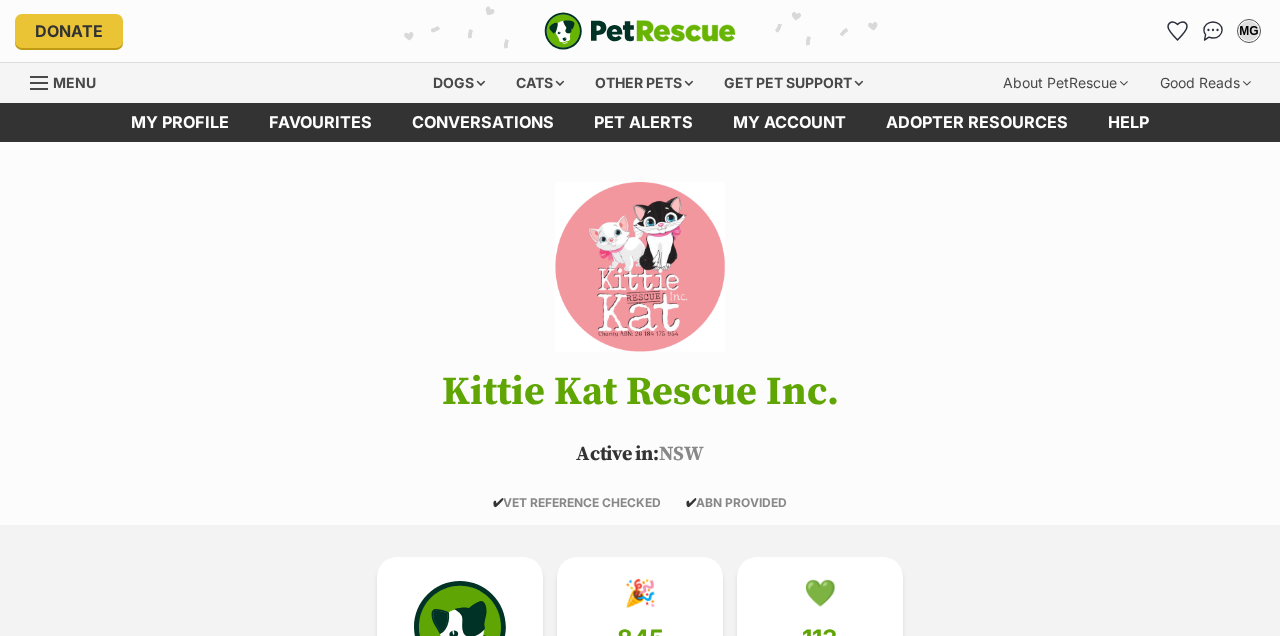 scroll, scrollTop: 776, scrollLeft: 0, axis: vertical 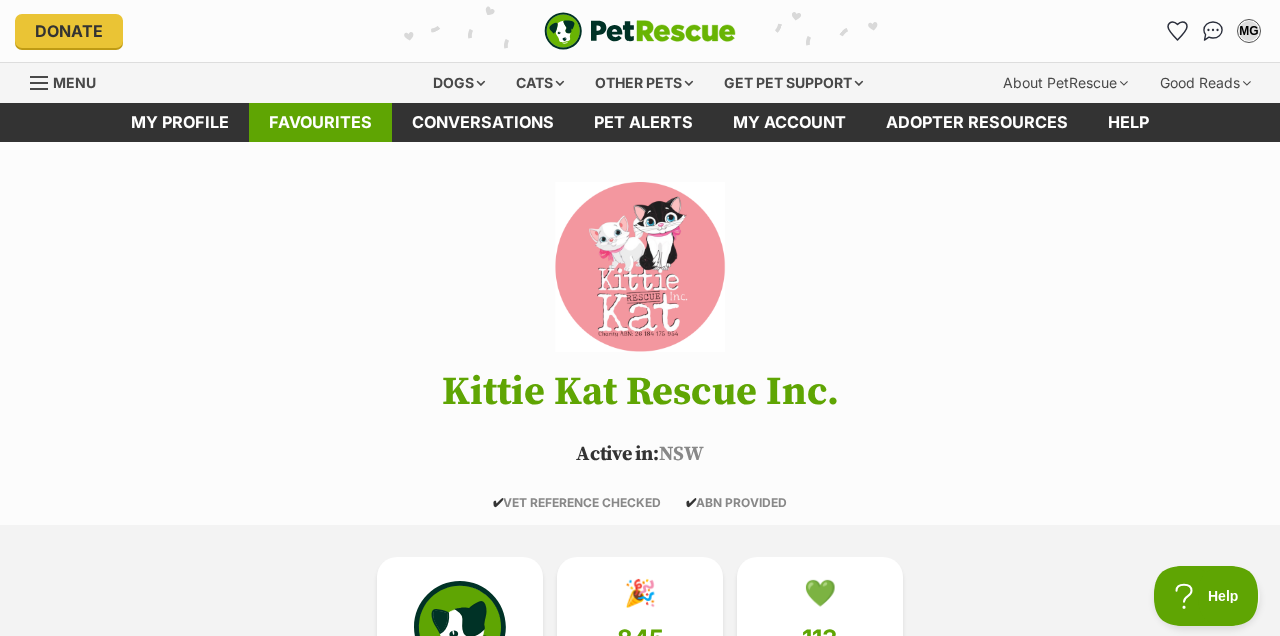 click on "Favourites" at bounding box center [320, 122] 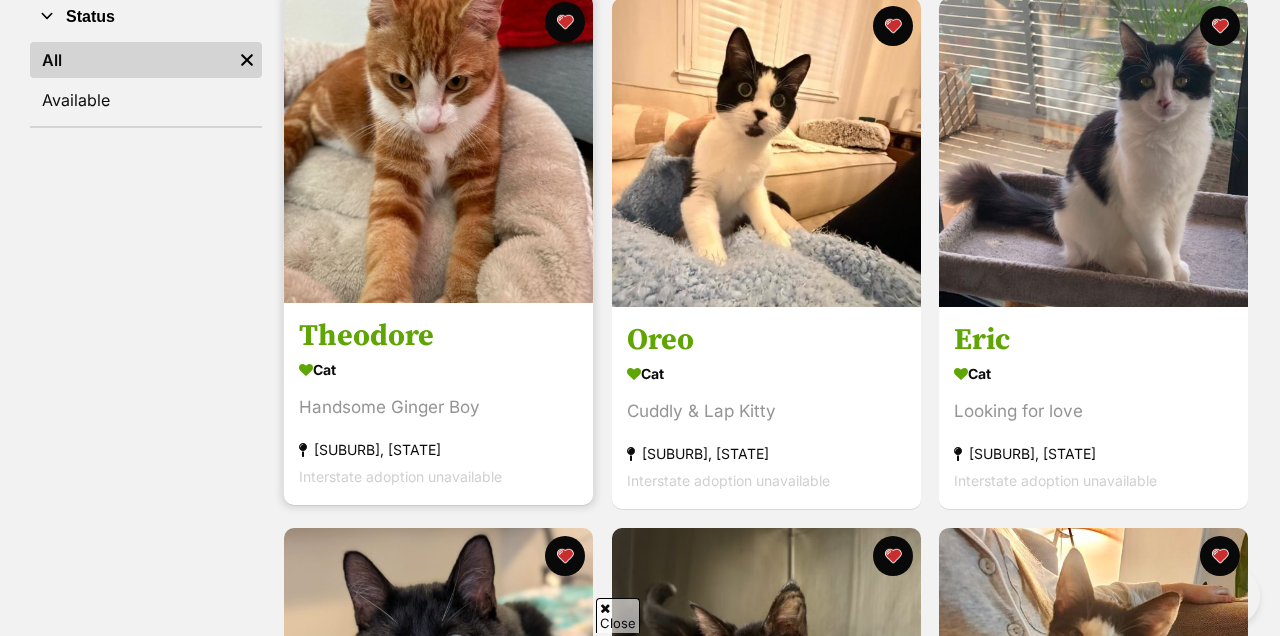 scroll, scrollTop: 290, scrollLeft: 0, axis: vertical 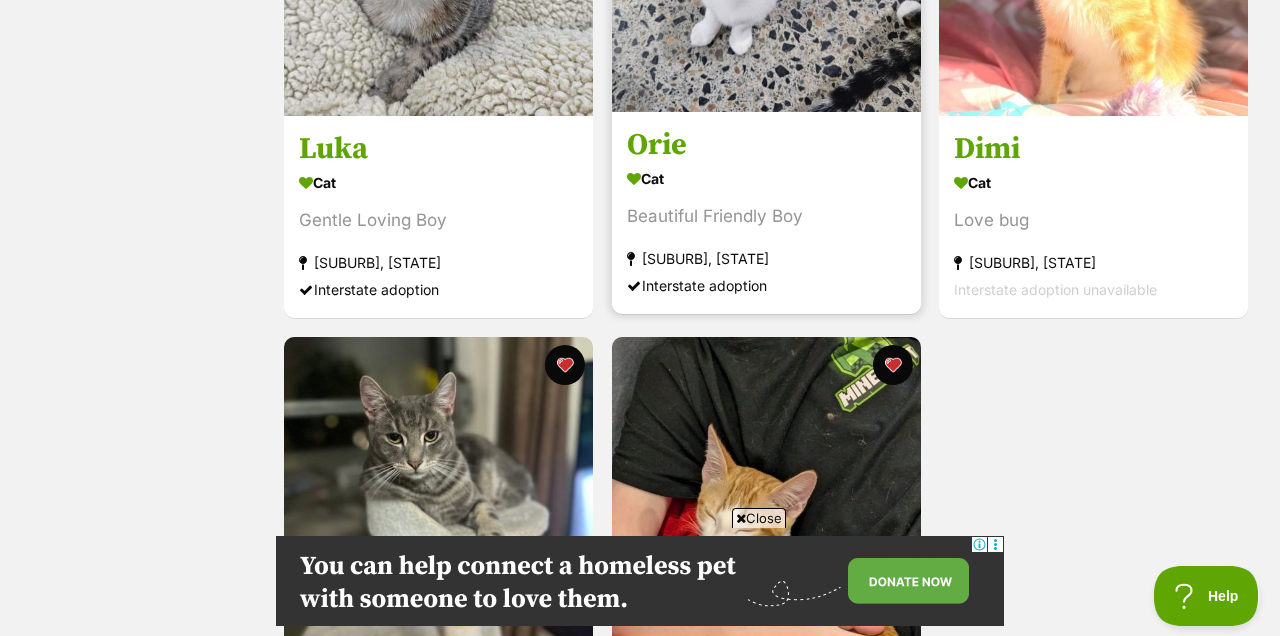 click at bounding box center (766, -43) 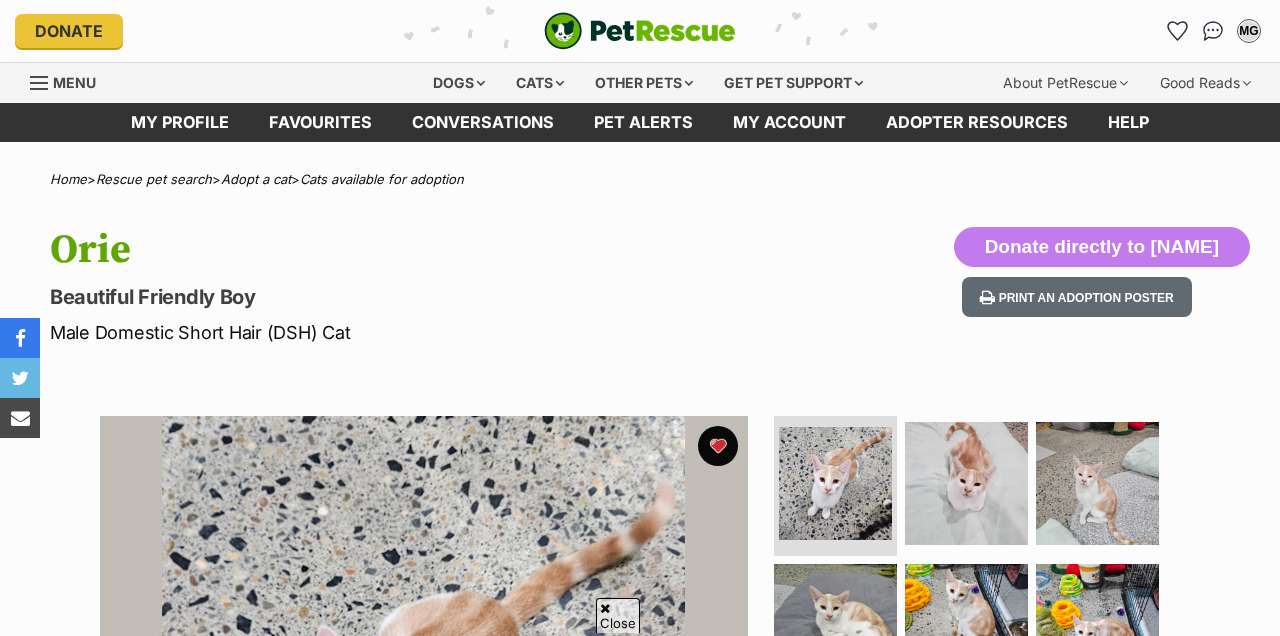 scroll, scrollTop: 279, scrollLeft: 0, axis: vertical 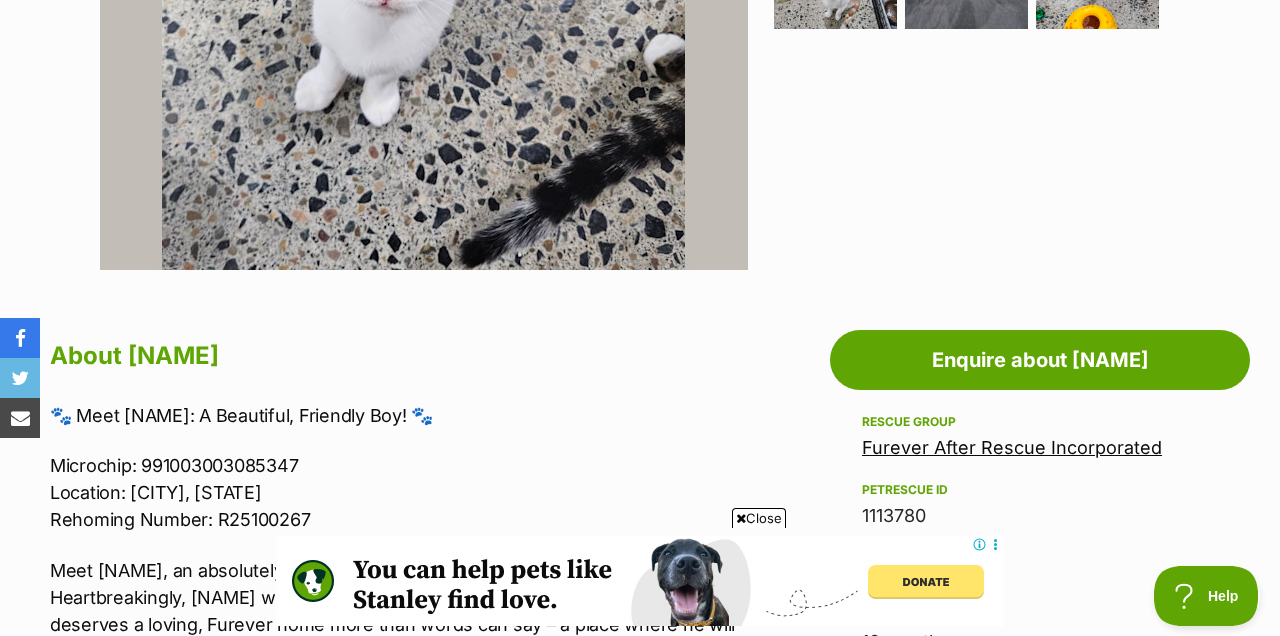 click on "Furever After Rescue Incorporated" at bounding box center [1012, 447] 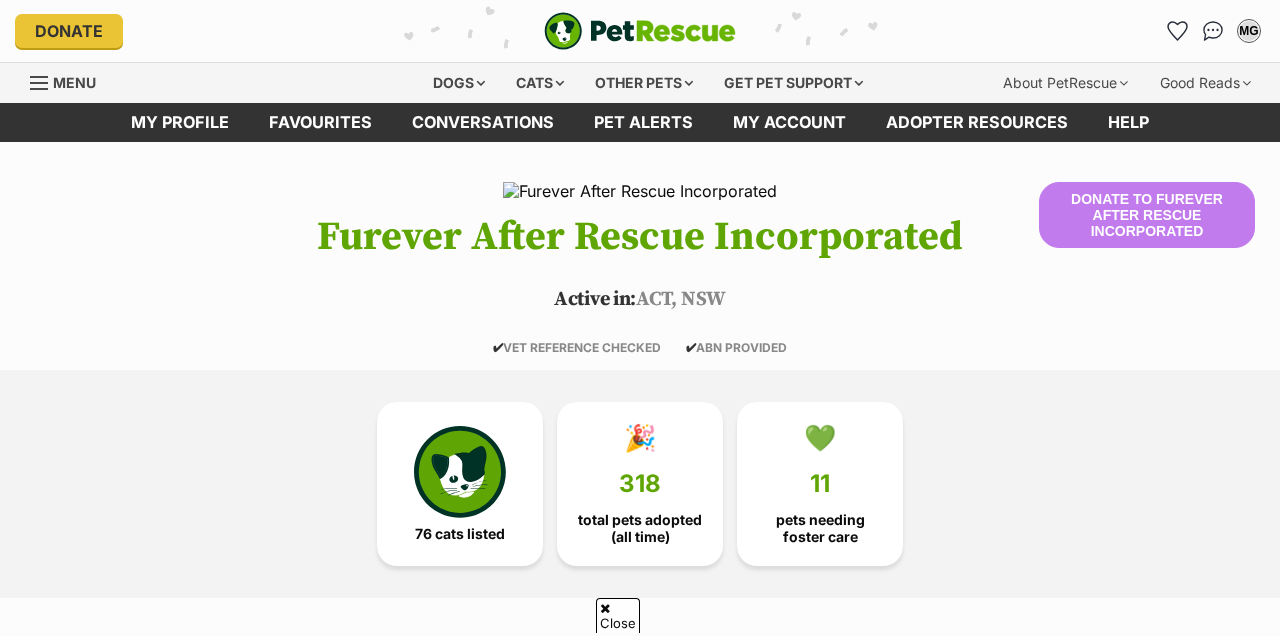 scroll, scrollTop: 329, scrollLeft: 0, axis: vertical 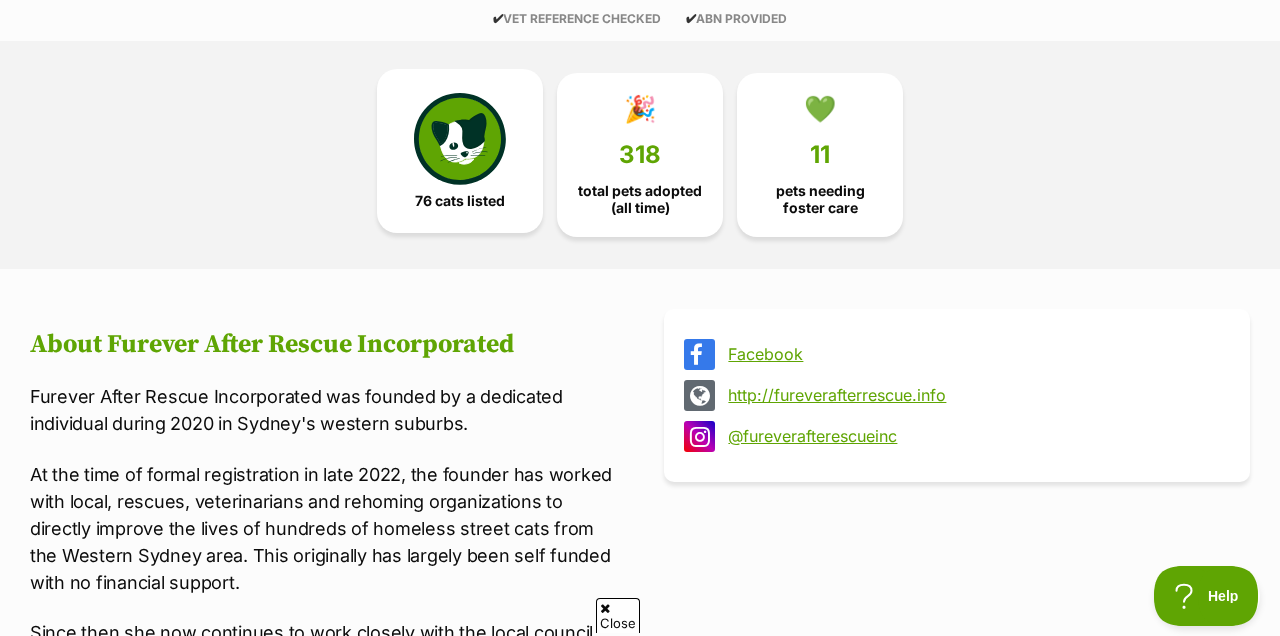 click at bounding box center (460, 139) 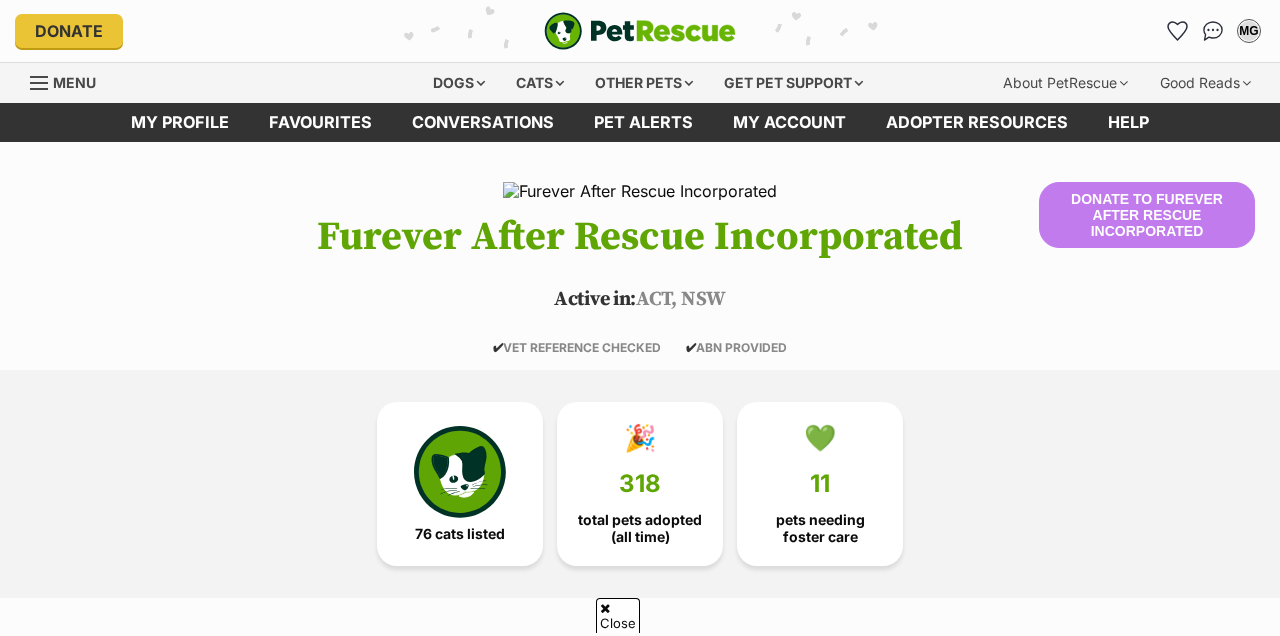 scroll, scrollTop: 2752, scrollLeft: 0, axis: vertical 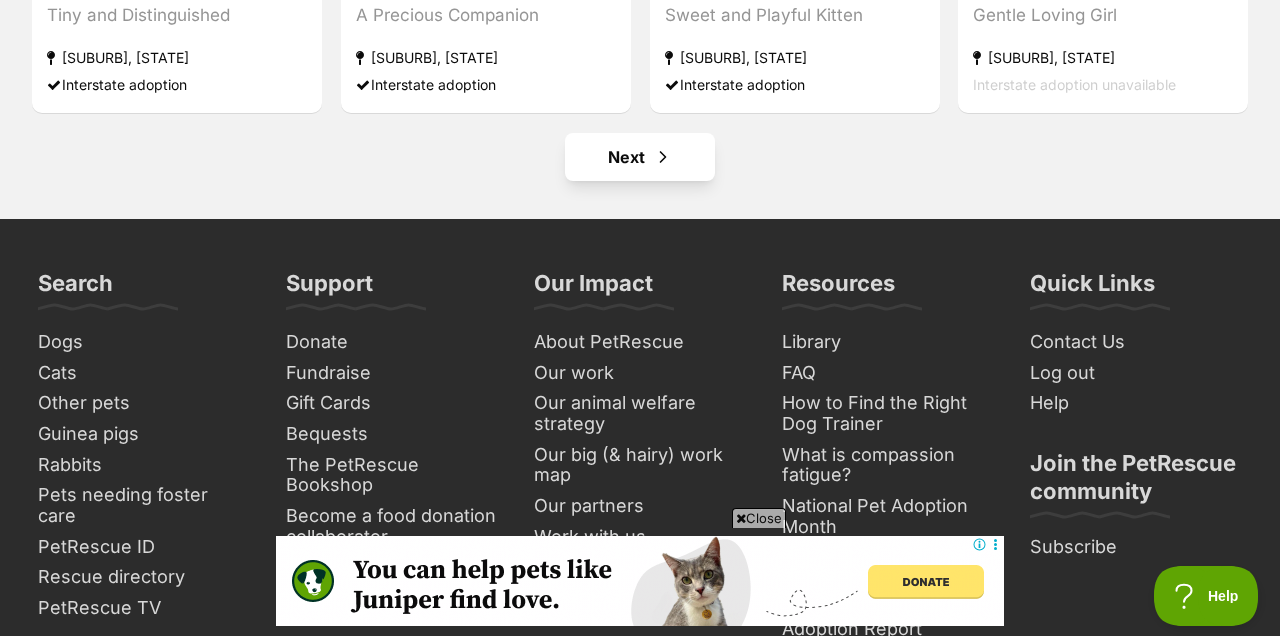click on "Next" at bounding box center (640, 157) 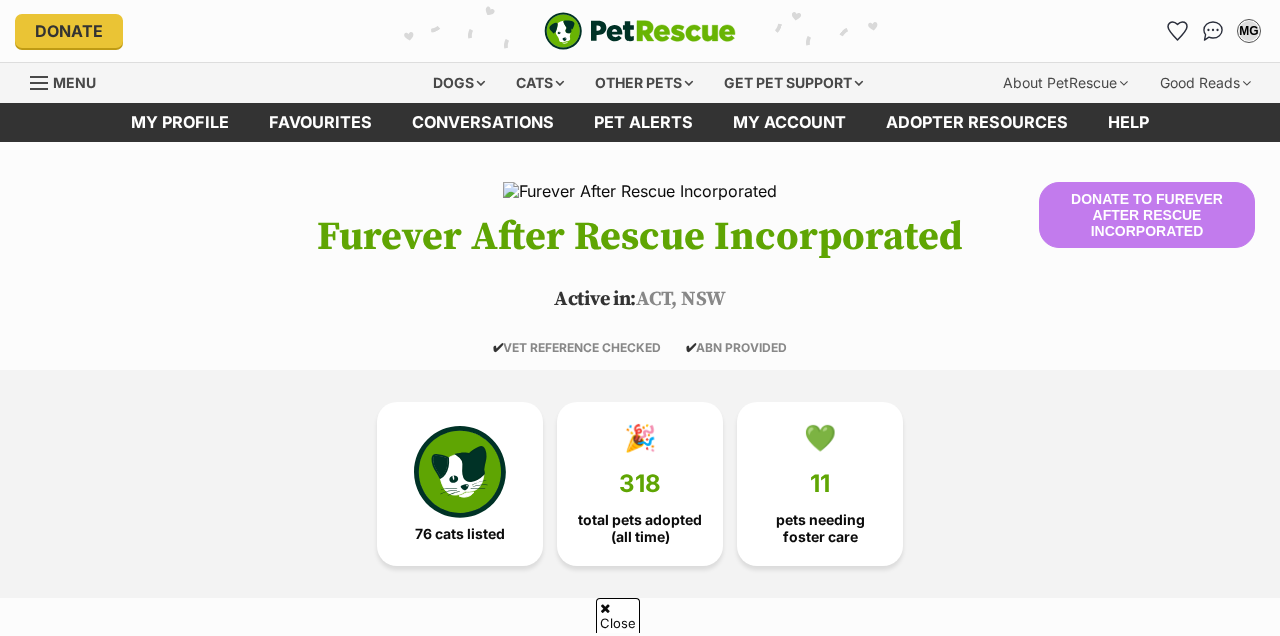 scroll, scrollTop: 558, scrollLeft: 0, axis: vertical 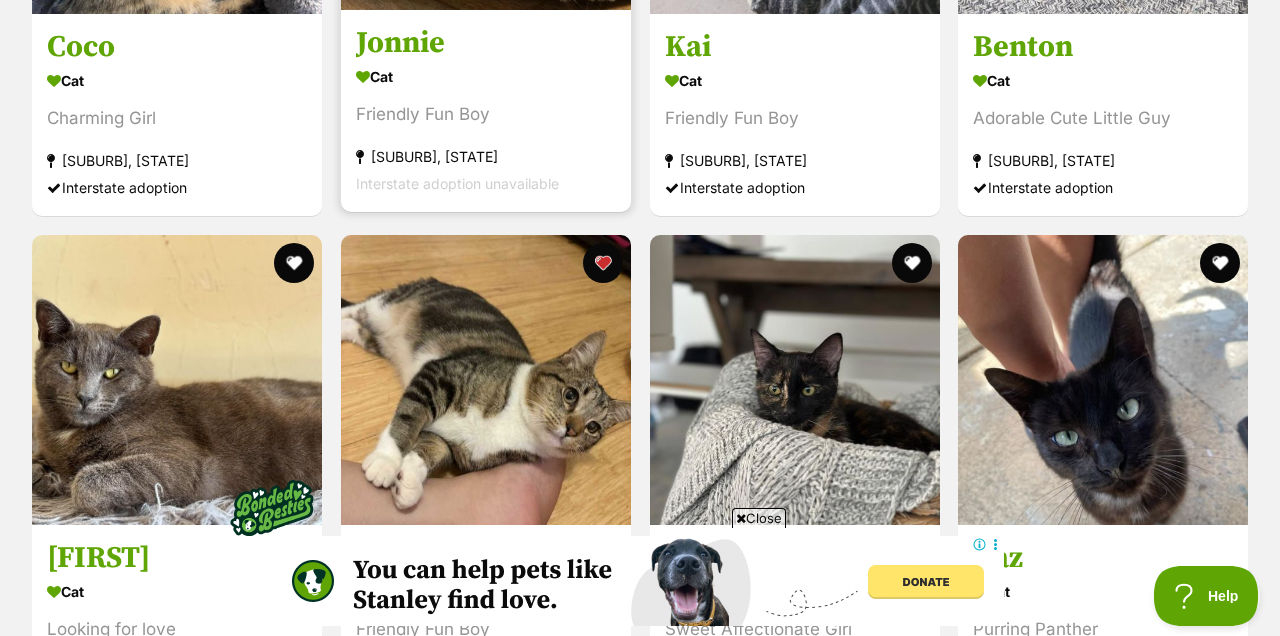 click at bounding box center (486, -135) 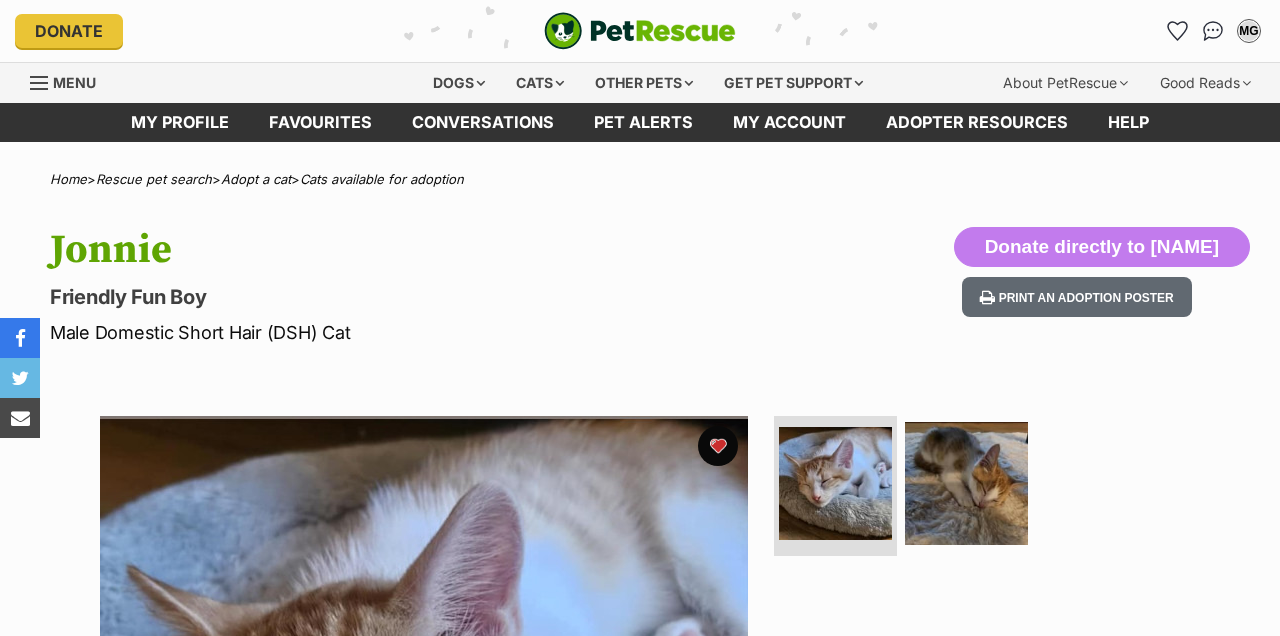 scroll, scrollTop: 584, scrollLeft: 0, axis: vertical 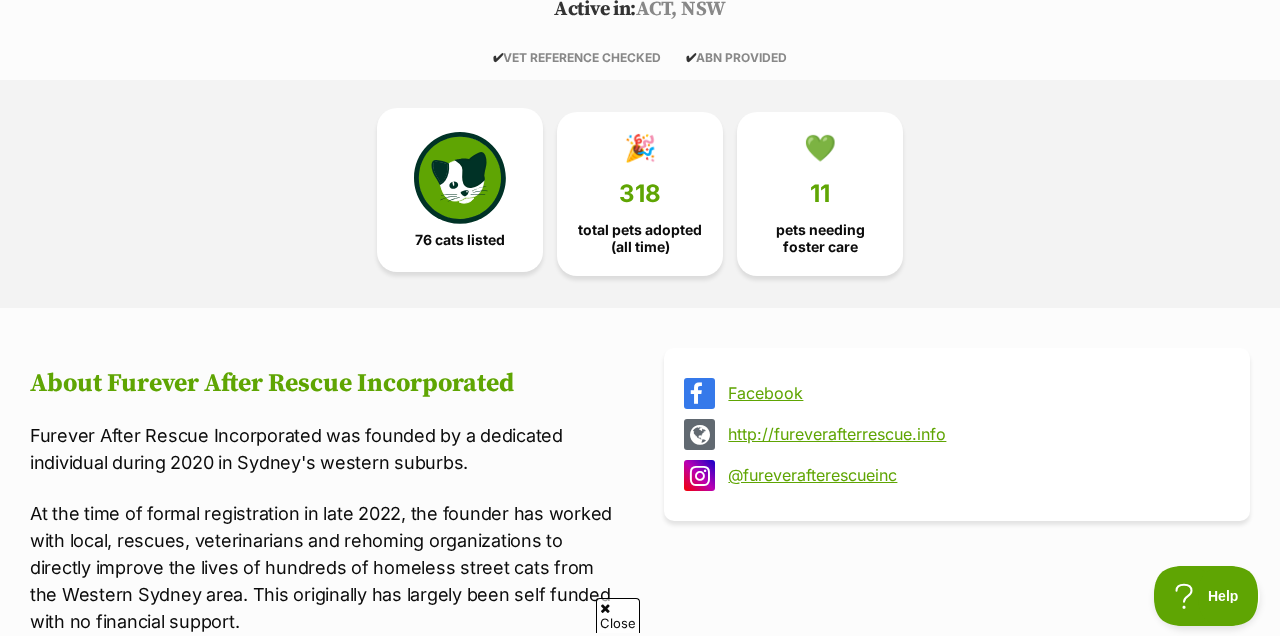 click at bounding box center [460, 178] 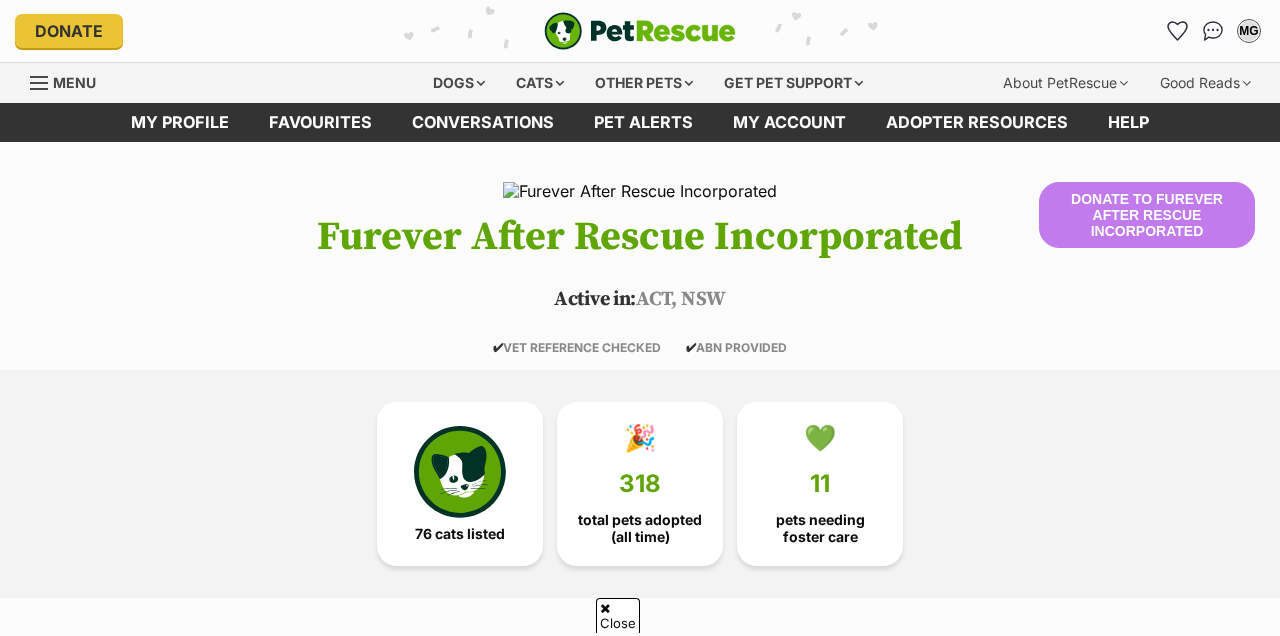scroll, scrollTop: 2007, scrollLeft: 0, axis: vertical 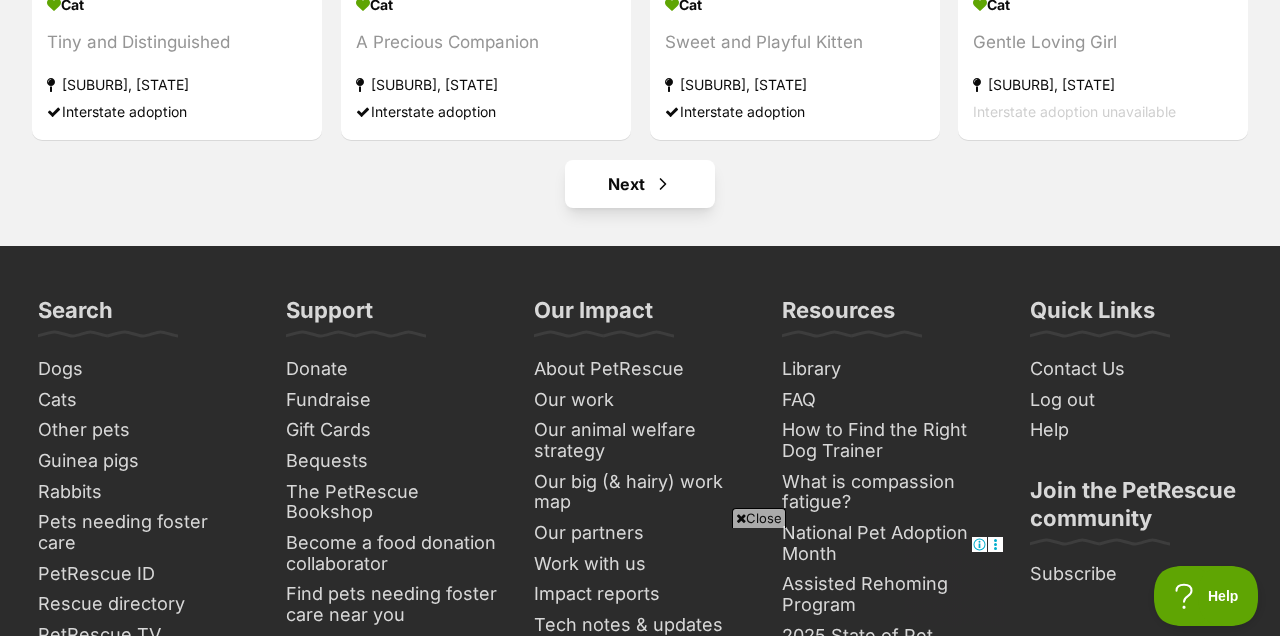 click on "Next" at bounding box center [640, 184] 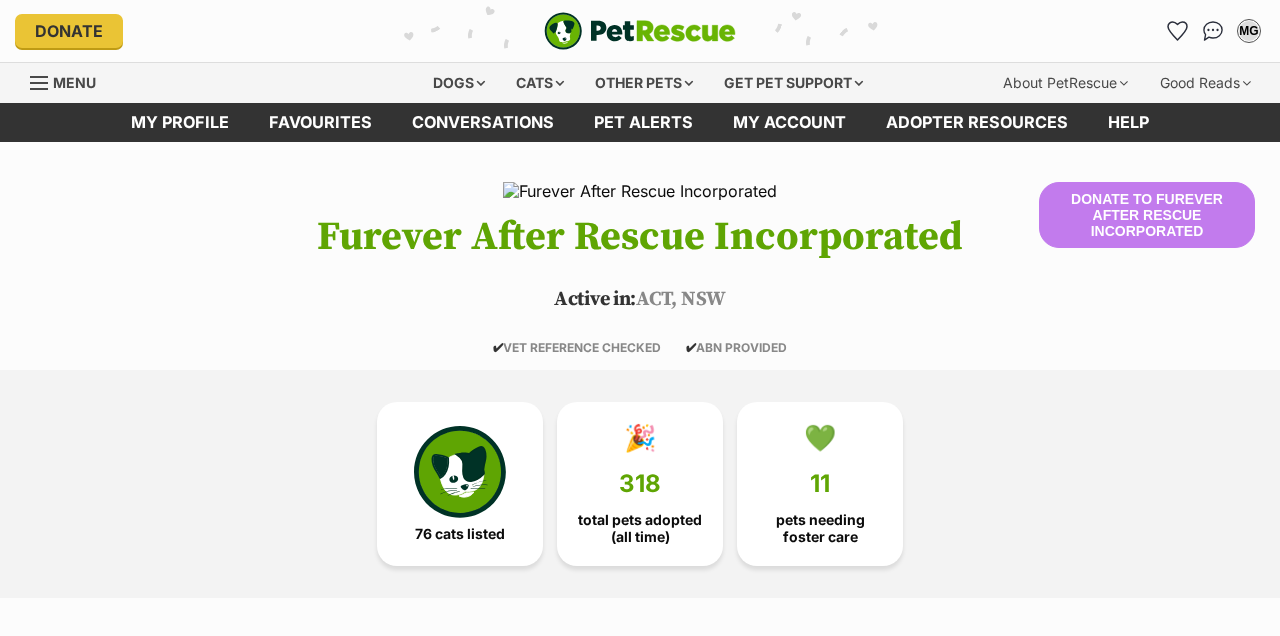 scroll, scrollTop: 0, scrollLeft: 0, axis: both 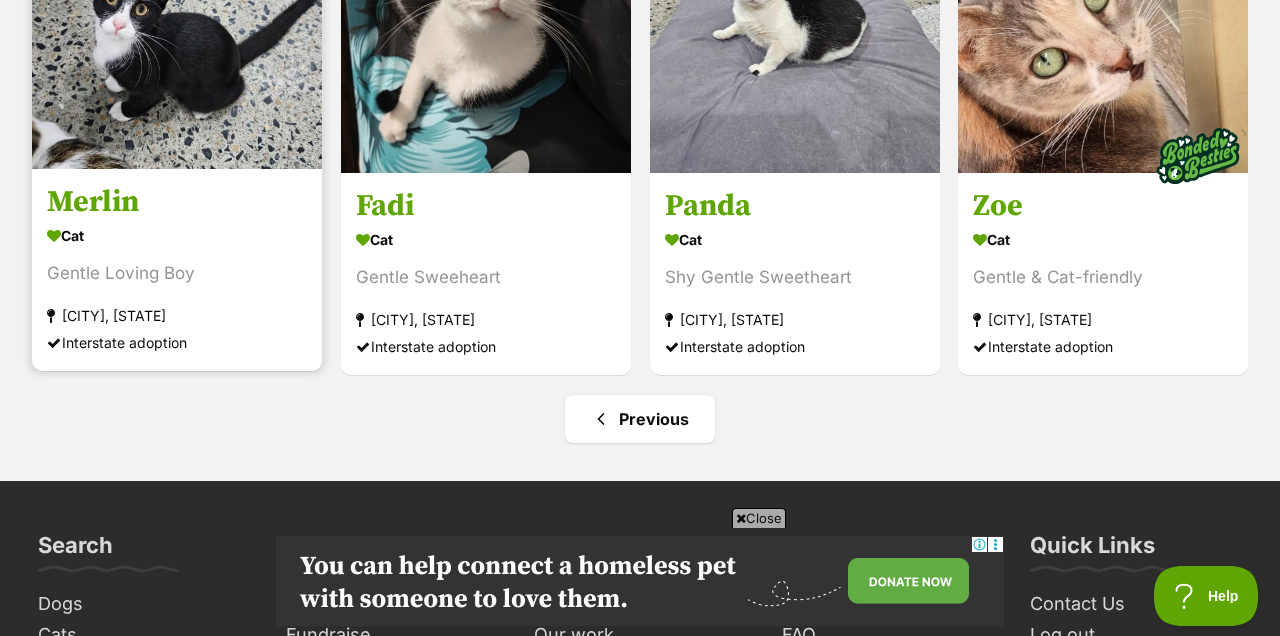 click at bounding box center (177, 24) 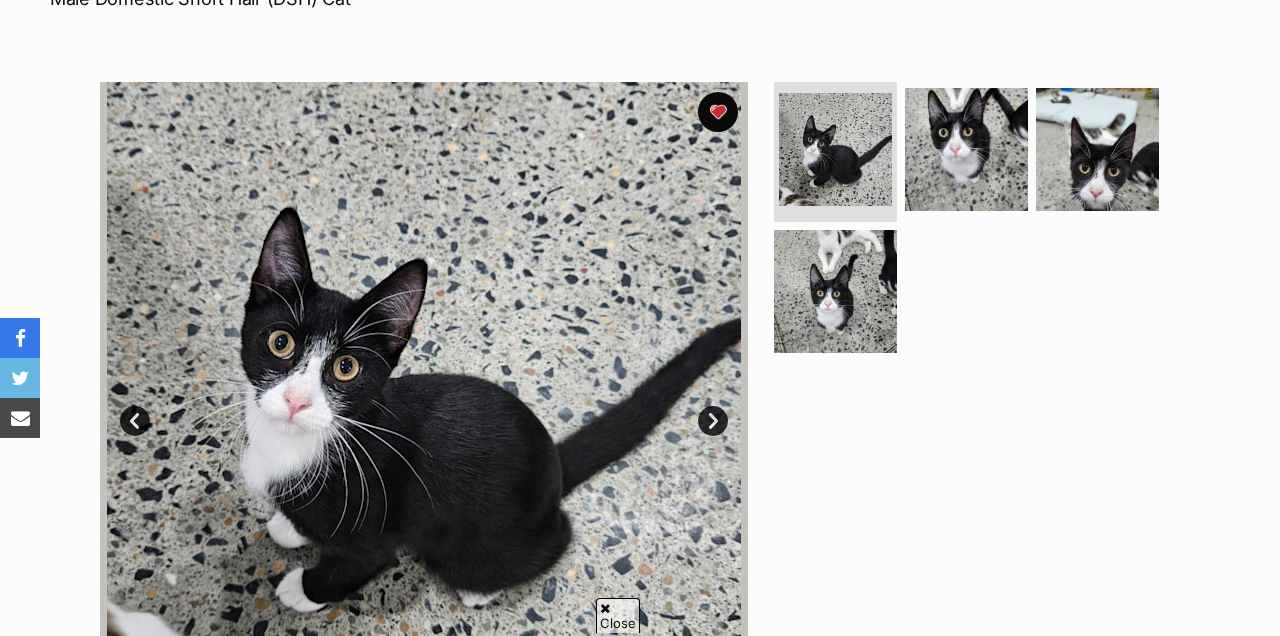 scroll, scrollTop: 335, scrollLeft: 1, axis: both 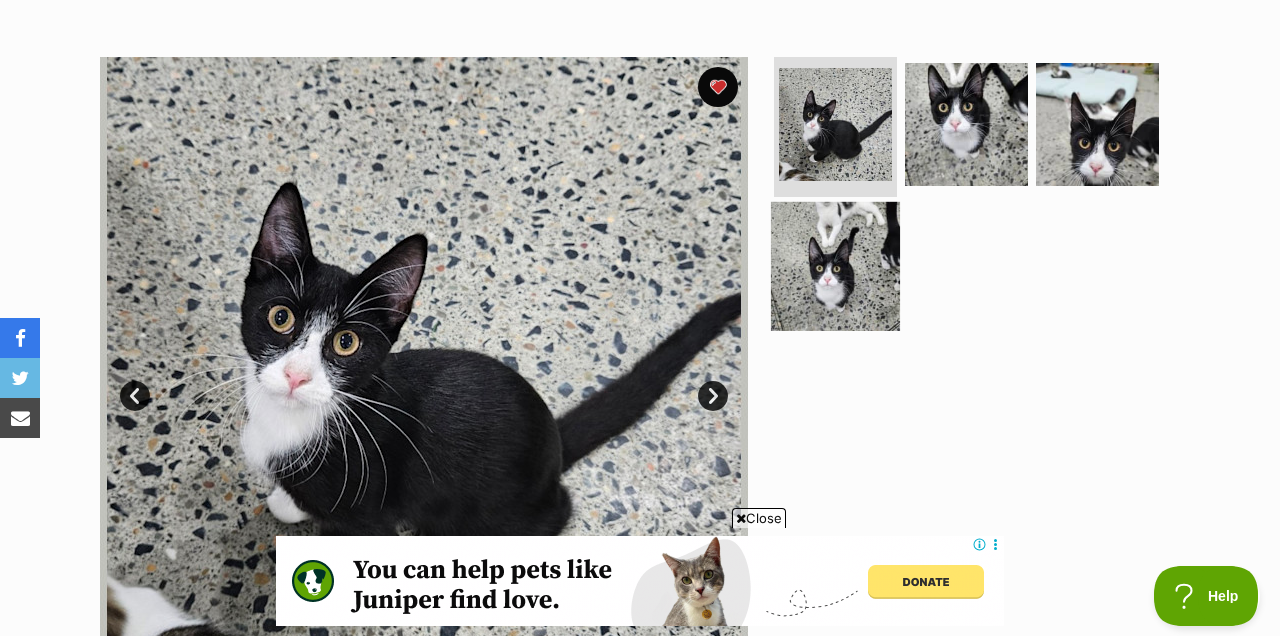 click at bounding box center [835, 265] 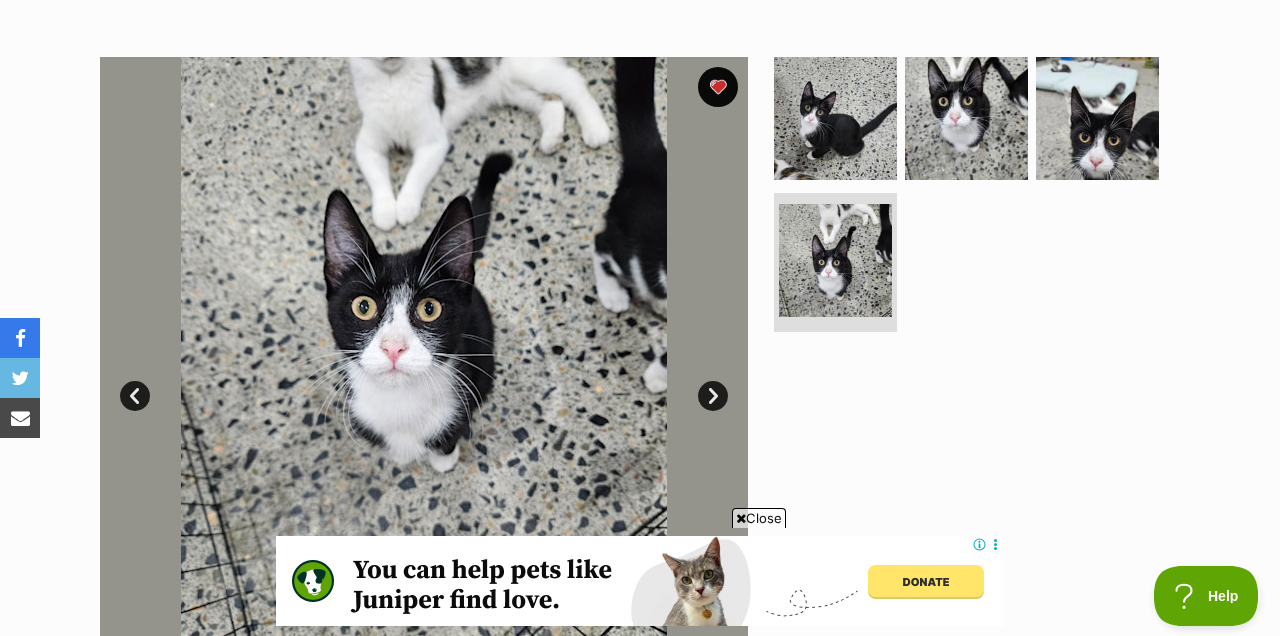 scroll, scrollTop: 0, scrollLeft: 0, axis: both 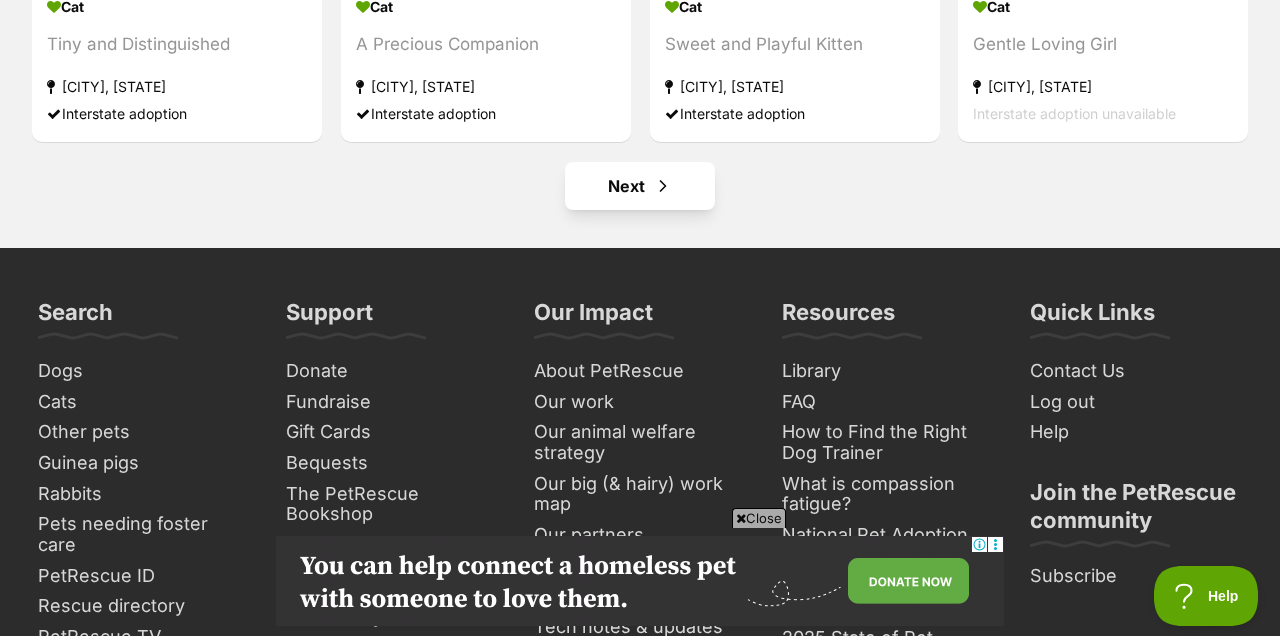 click on "Next" at bounding box center (640, 186) 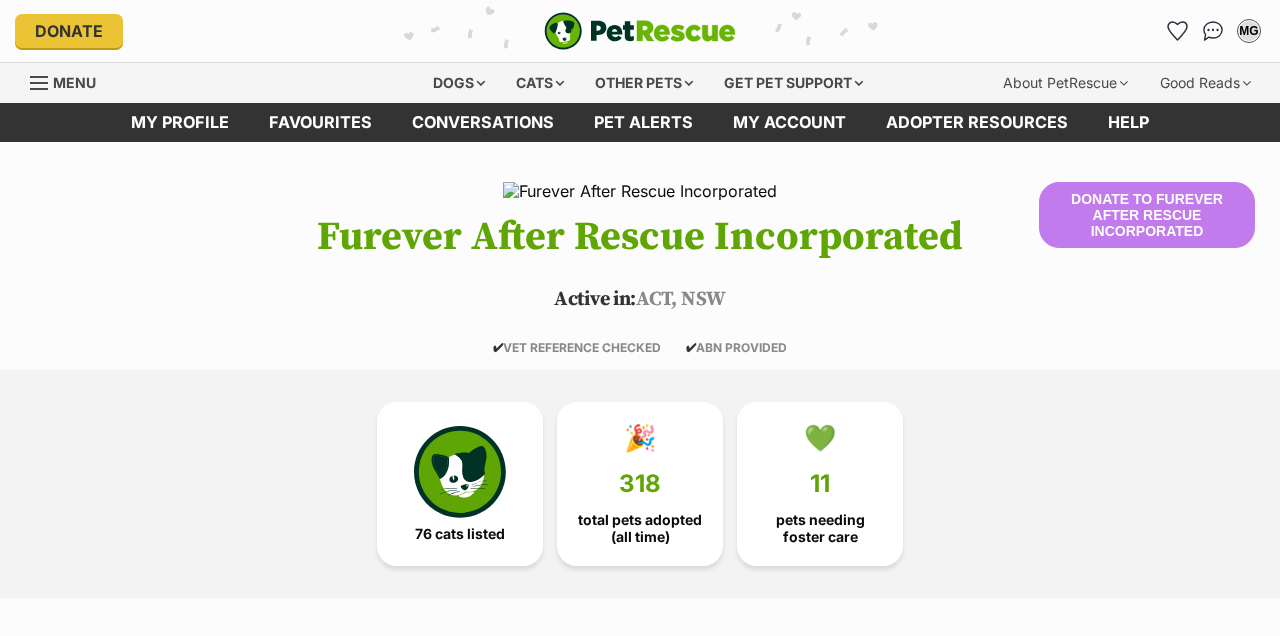 scroll, scrollTop: 454, scrollLeft: 0, axis: vertical 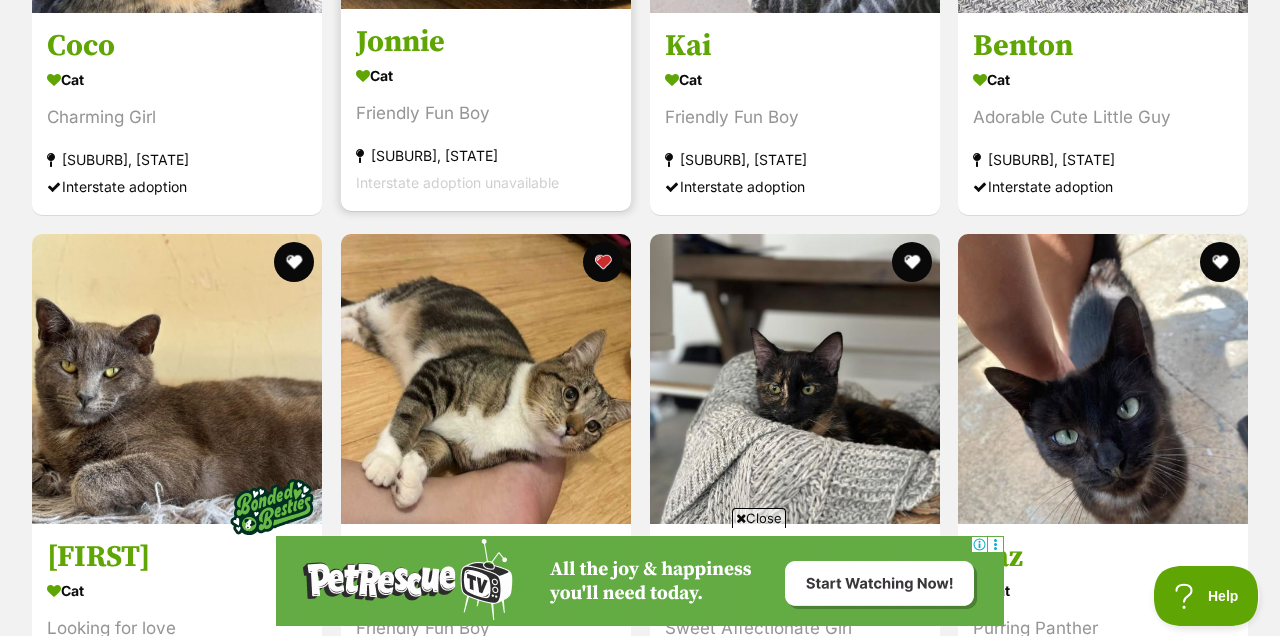 click at bounding box center [486, -136] 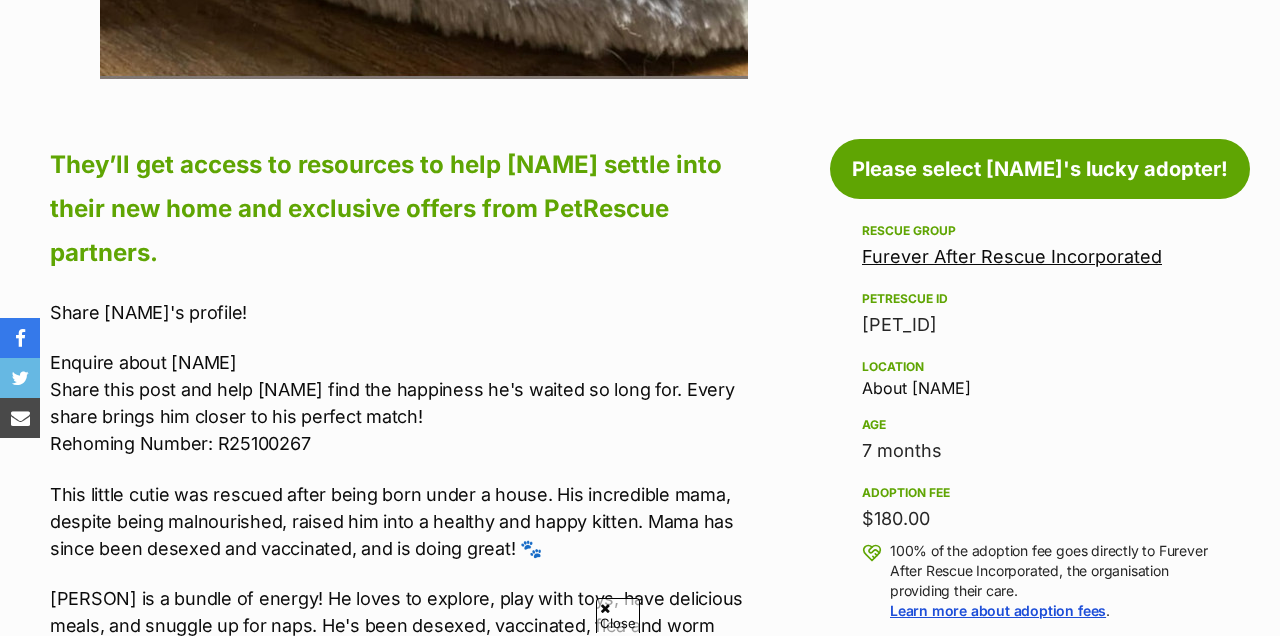 scroll, scrollTop: 0, scrollLeft: 0, axis: both 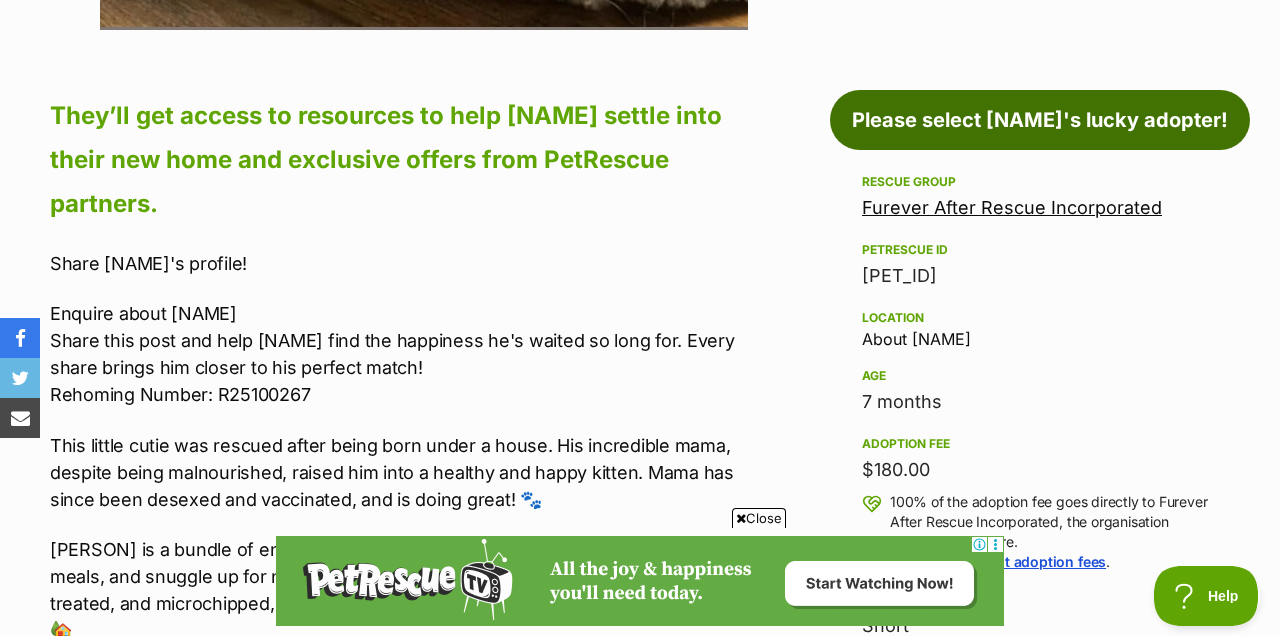 click on "Please select [NAME]'s lucky adopter!" at bounding box center (1040, 120) 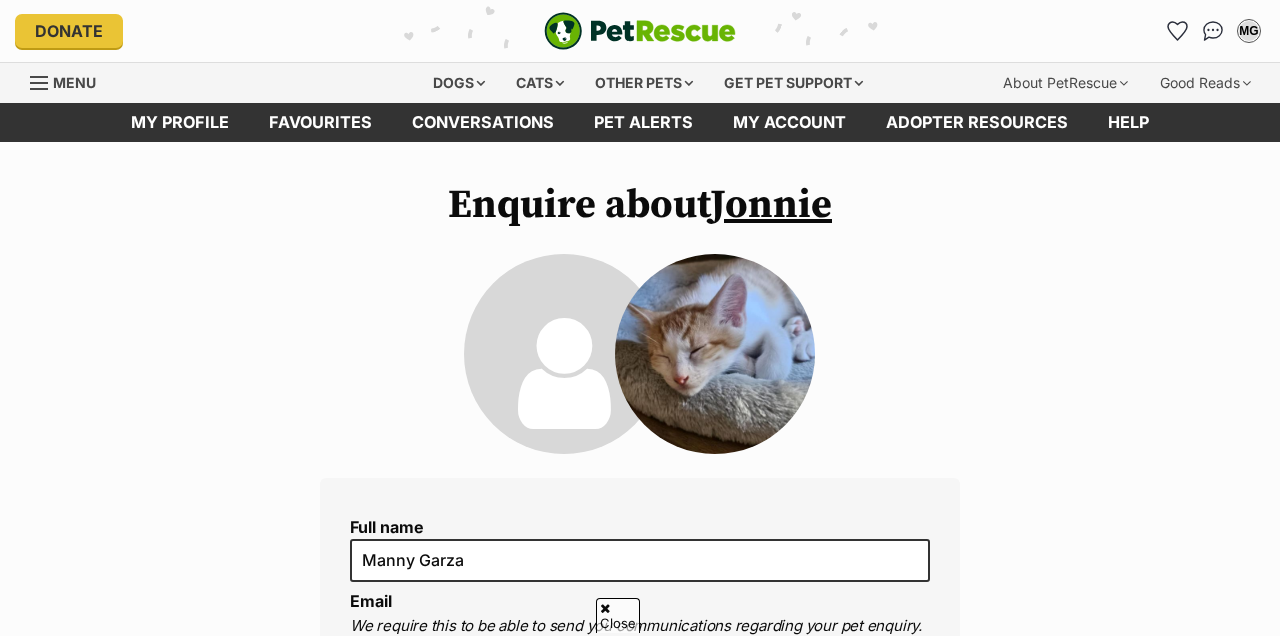 scroll, scrollTop: 524, scrollLeft: 0, axis: vertical 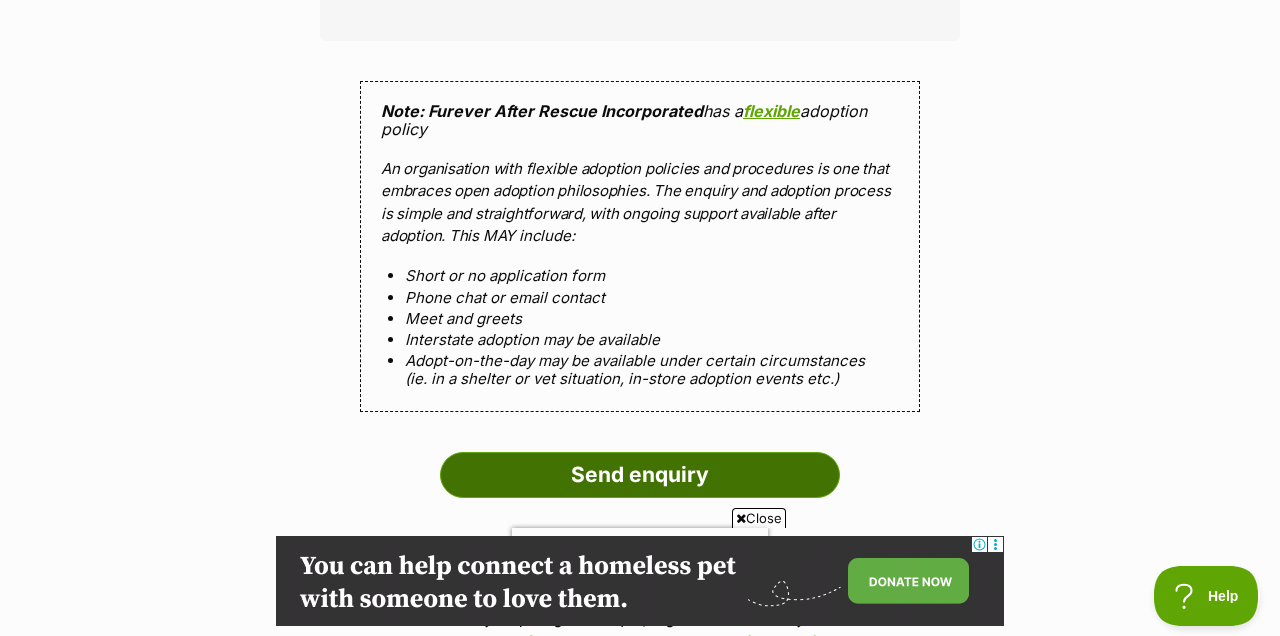 click on "Send enquiry" at bounding box center (640, 475) 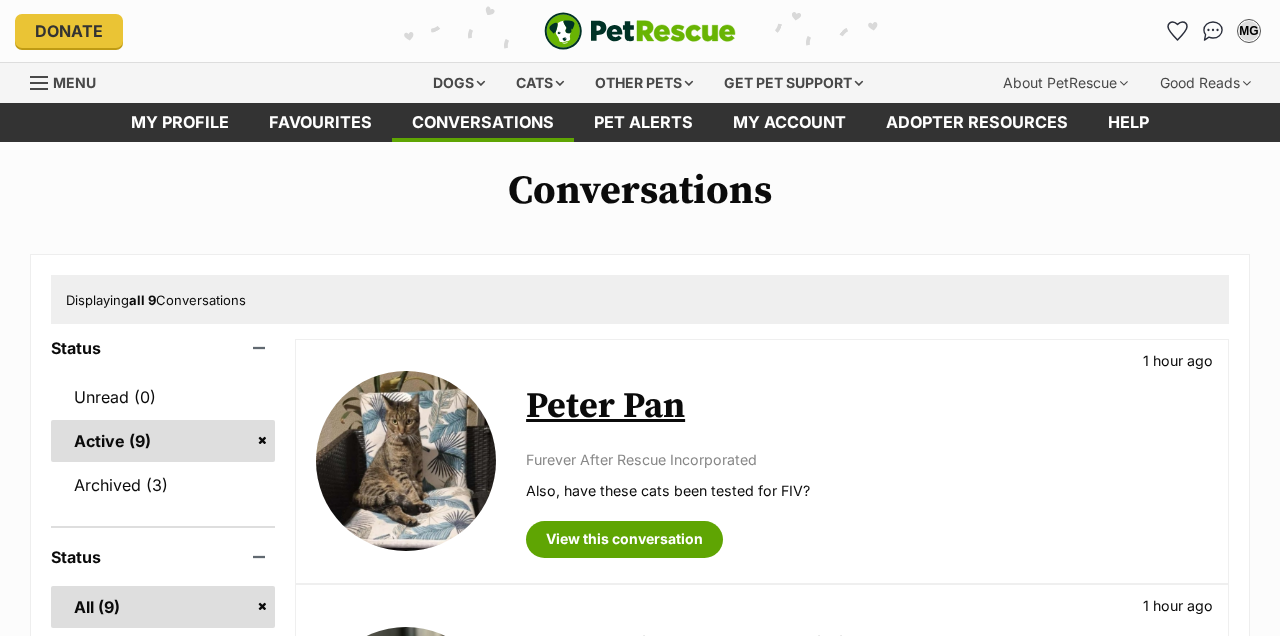scroll, scrollTop: 0, scrollLeft: 0, axis: both 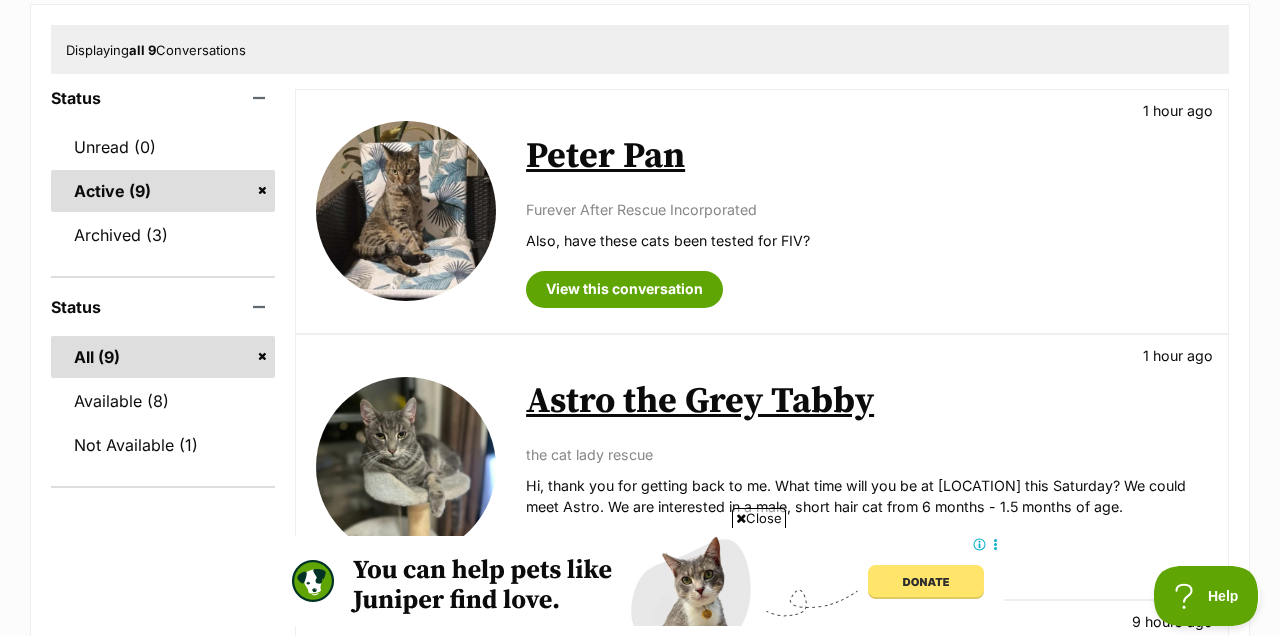 click on "Astro the Grey Tabby" at bounding box center [700, 401] 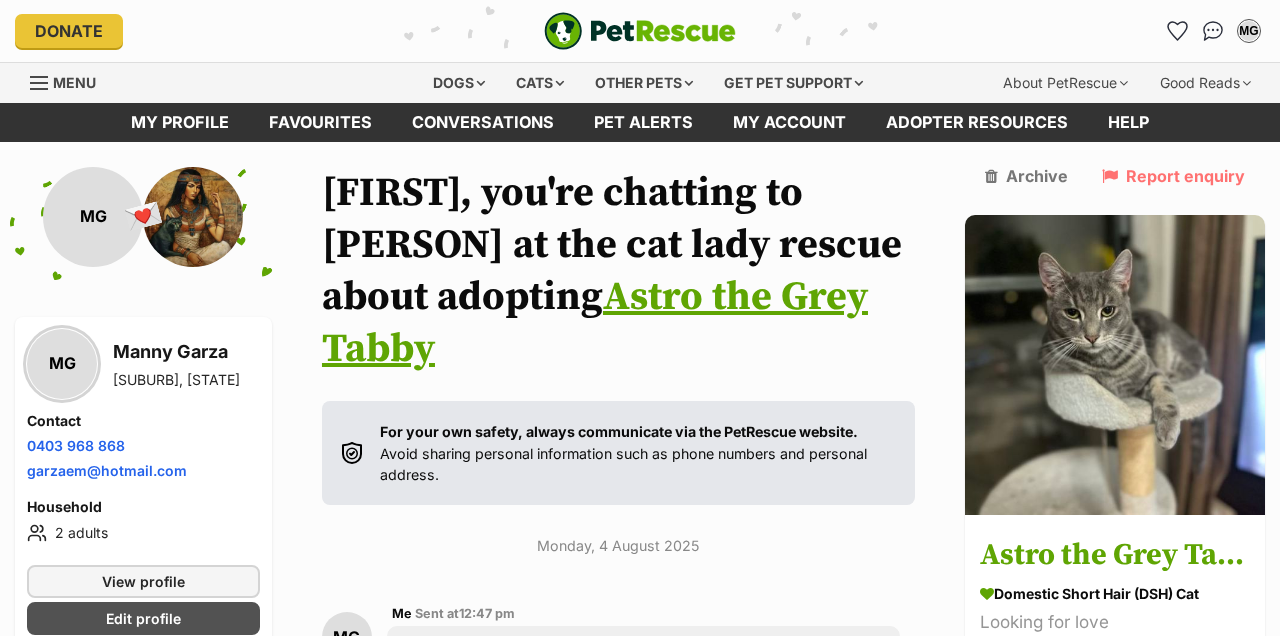 scroll, scrollTop: 279, scrollLeft: 0, axis: vertical 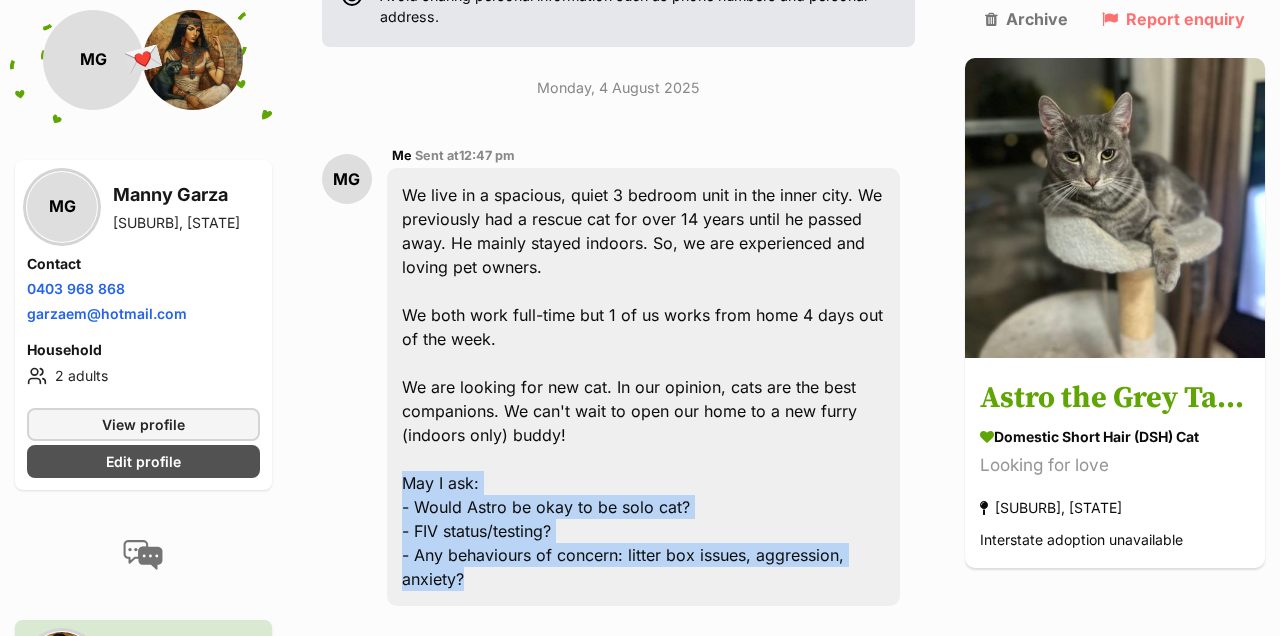 drag, startPoint x: 473, startPoint y: 532, endPoint x: 385, endPoint y: 435, distance: 130.96947 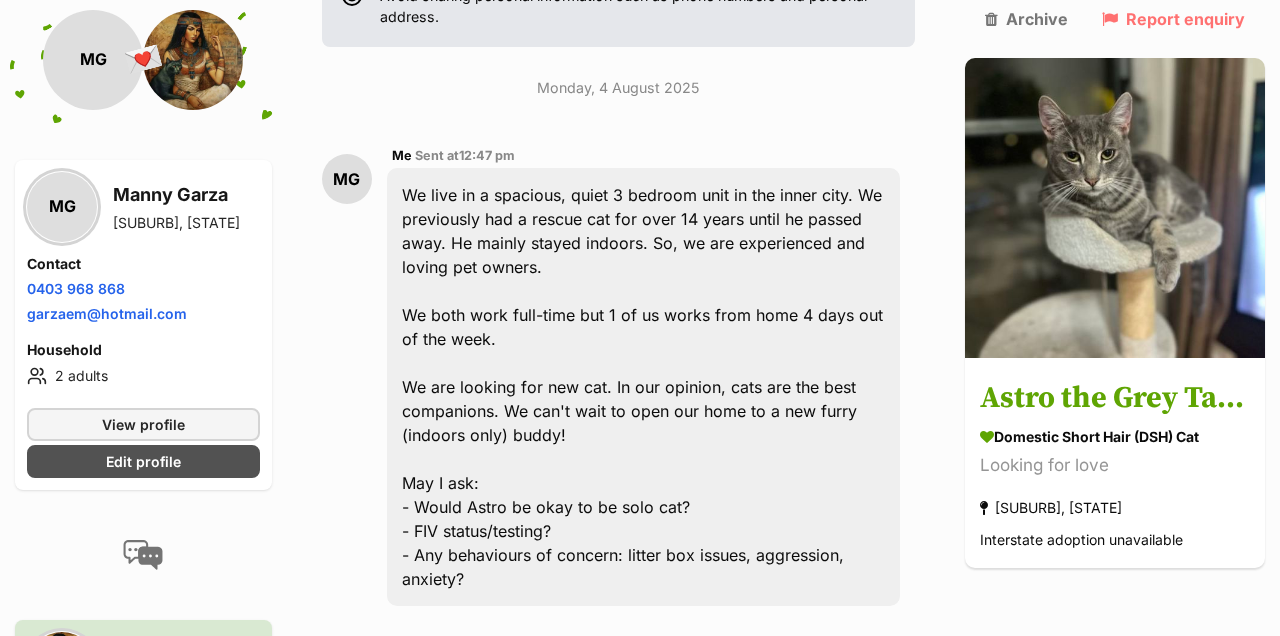 click on "Back to all conversations
💌
Conversation participant details
MG
MG
Manny [LAST]
[SUBURB], [STATE]
Contact
Phone number
Phone number
[PHONE]
Email address
[EMAIL]
Household
2 adults
View profile
Edit profile
[PERSON] [LAST]
the cat lady rescue
[SUBURB], [STATE]
View group profile
Manny, you're chatting to [PERSON] at the cat lady rescue about adopting  Astro the Grey Tabby
For your own safety, always communicate via the PetRescue website.  Avoid sharing personal information such as phone numbers and personal address.
Monday,  4 August 2025
MG
Me
Sent at
12:47 pm
We both work full-time but 1 of us works from home 4 days out of the week.
May I ask:
- Would Astro be okay to be solo cat?
- FIV status/testing?" at bounding box center (640, 592) 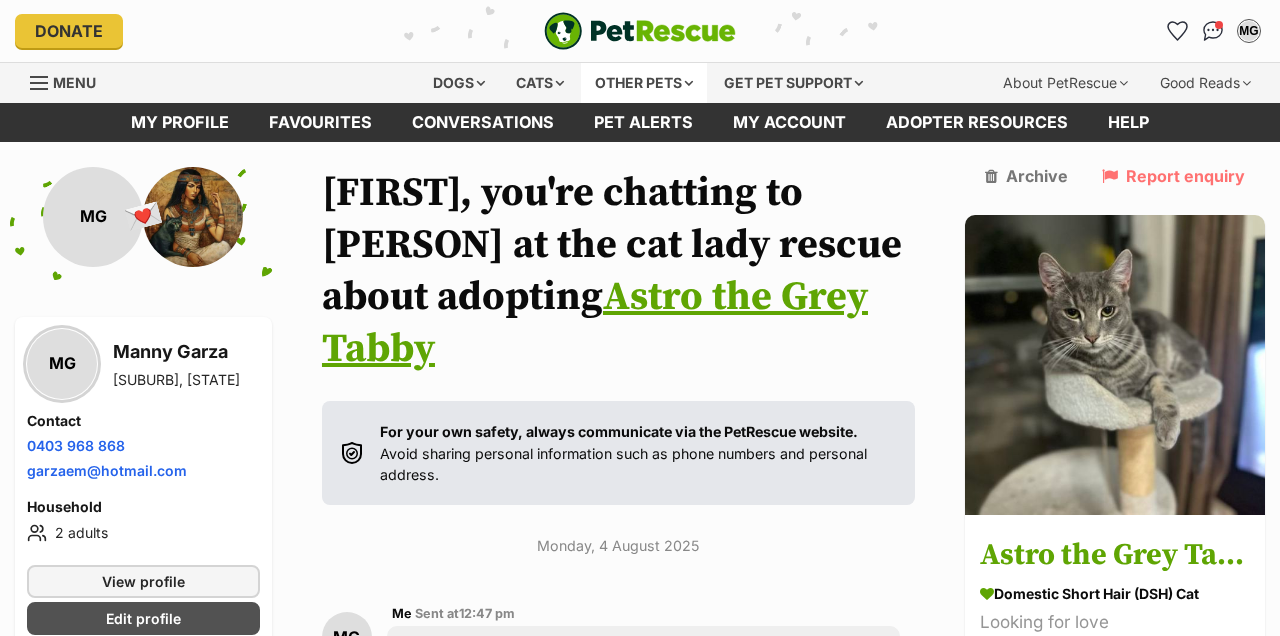 scroll, scrollTop: 0, scrollLeft: 0, axis: both 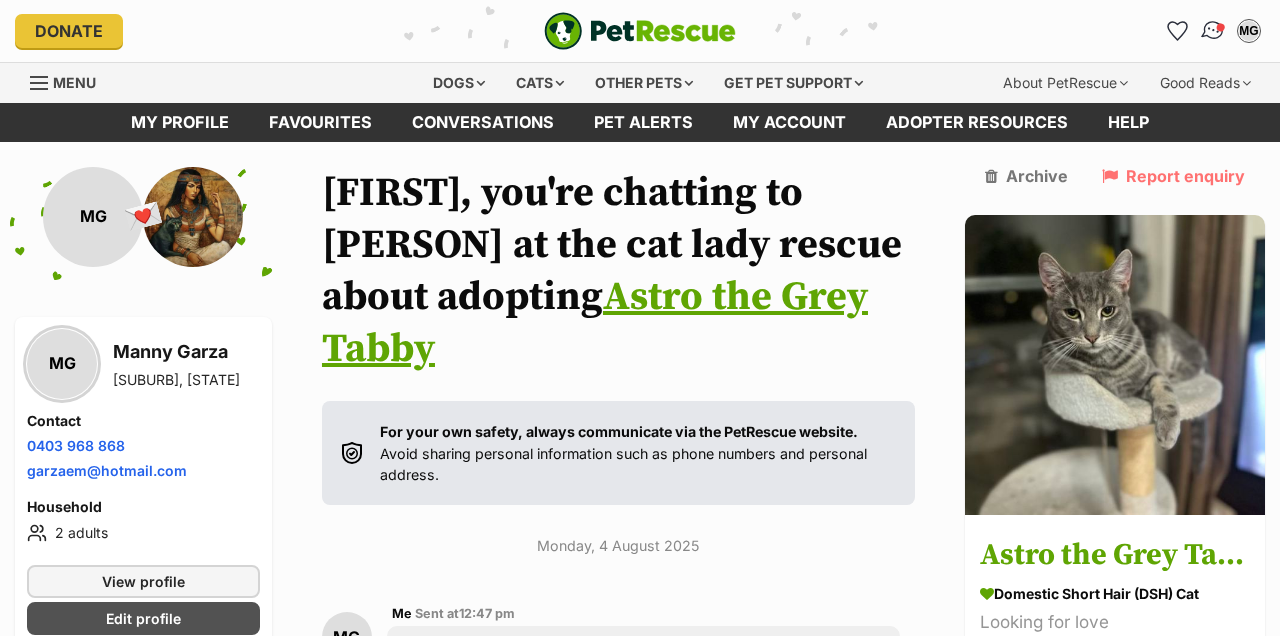click at bounding box center [1213, 31] 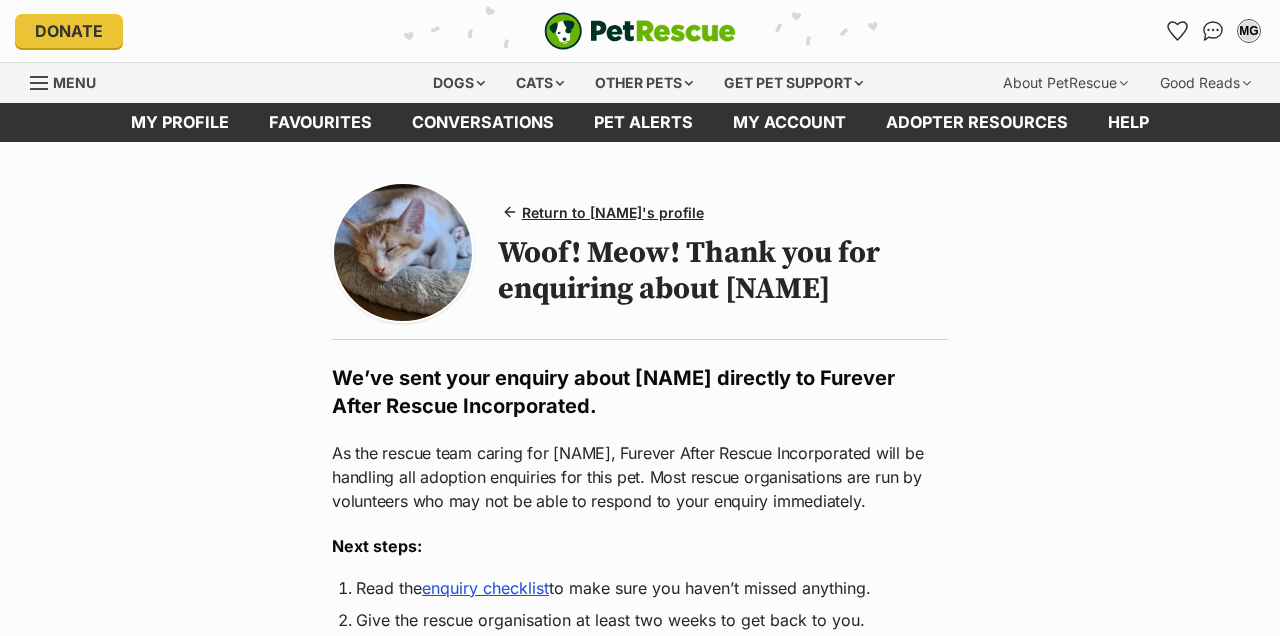 scroll, scrollTop: 0, scrollLeft: 0, axis: both 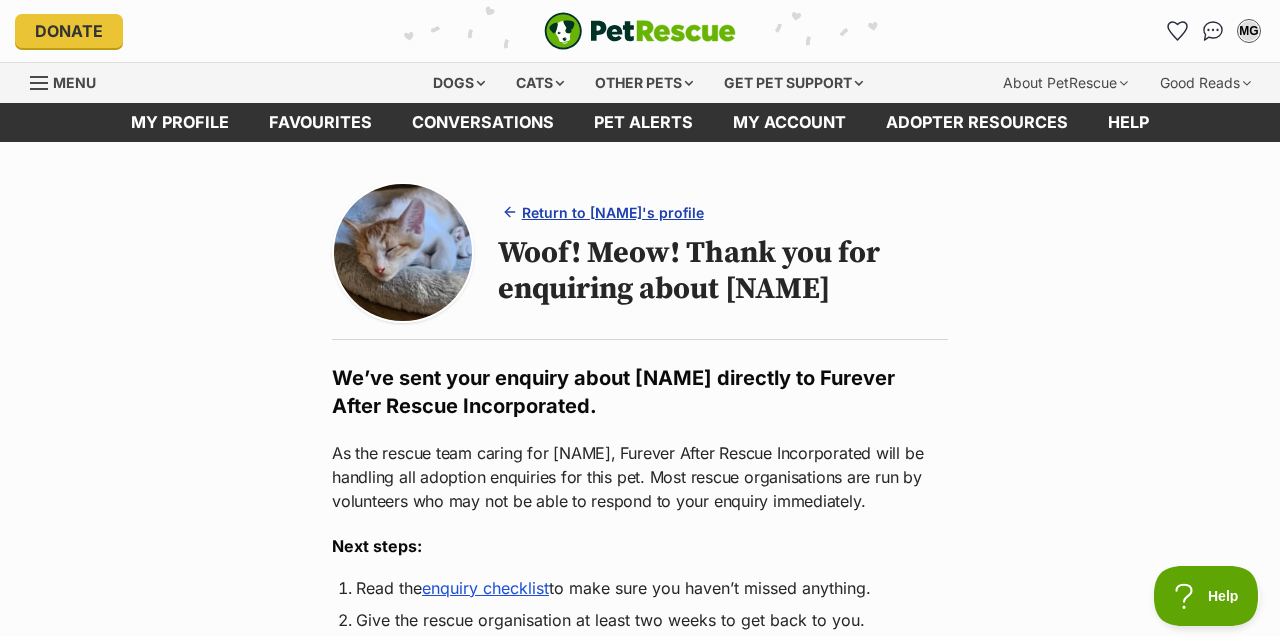click on "Return to Jonnie's profile" at bounding box center [613, 212] 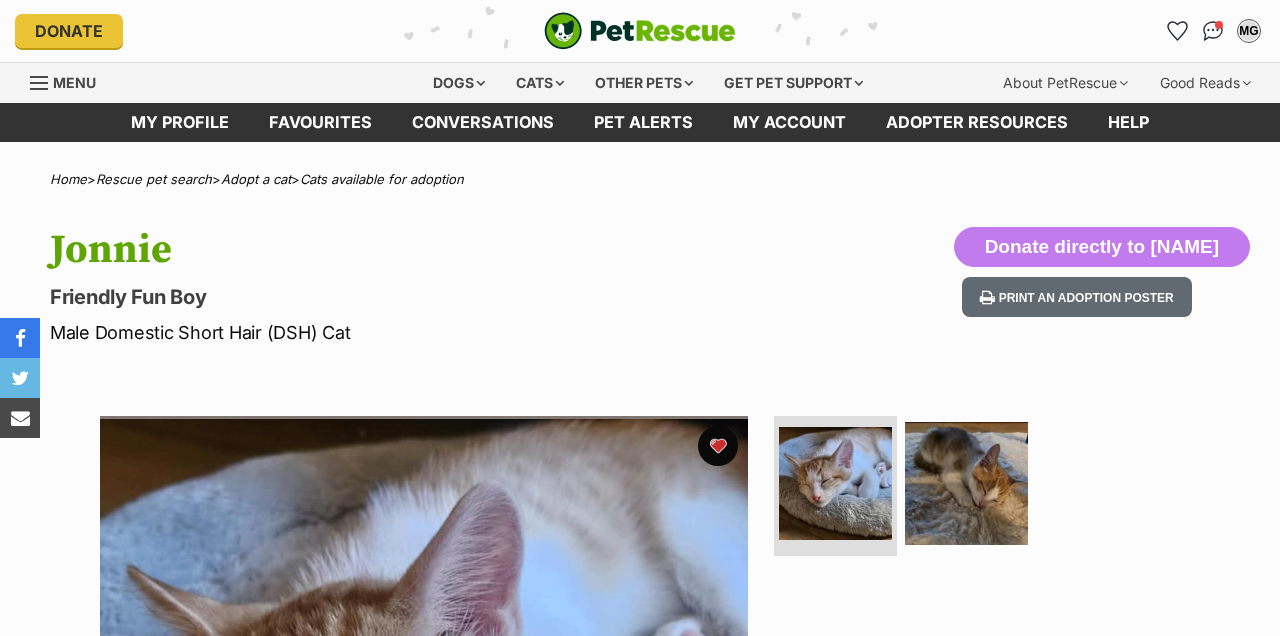 scroll, scrollTop: 0, scrollLeft: 0, axis: both 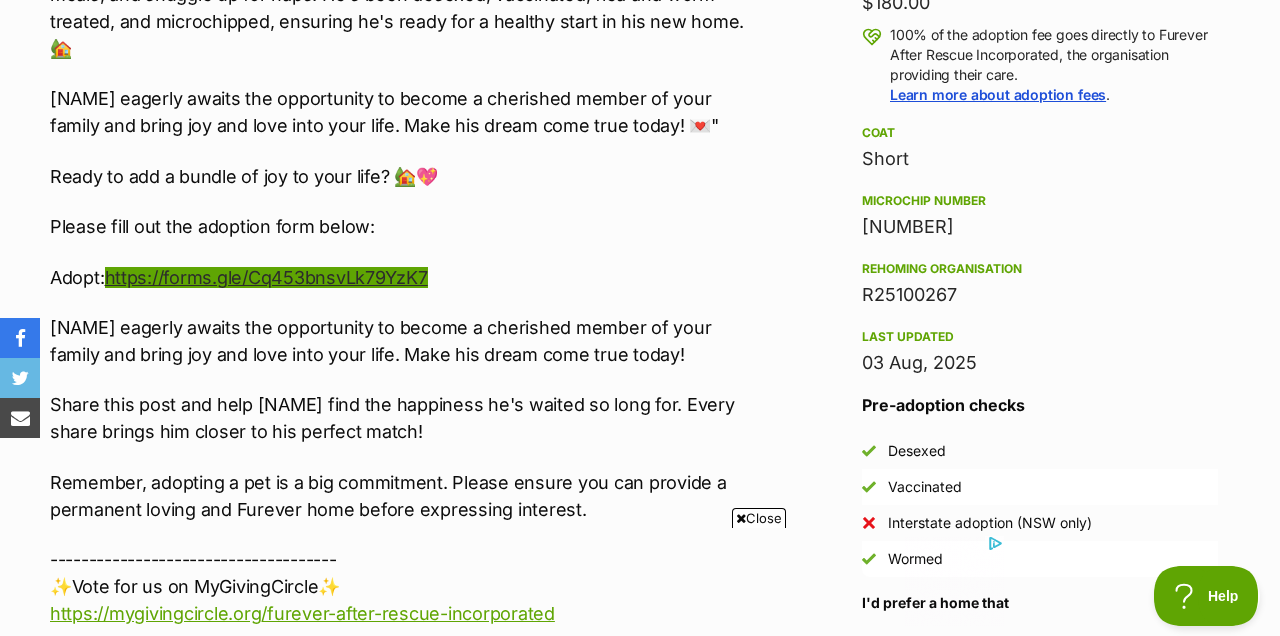 click on "https://forms.gle/Cq453bnsvLk79YzK7" at bounding box center (266, 277) 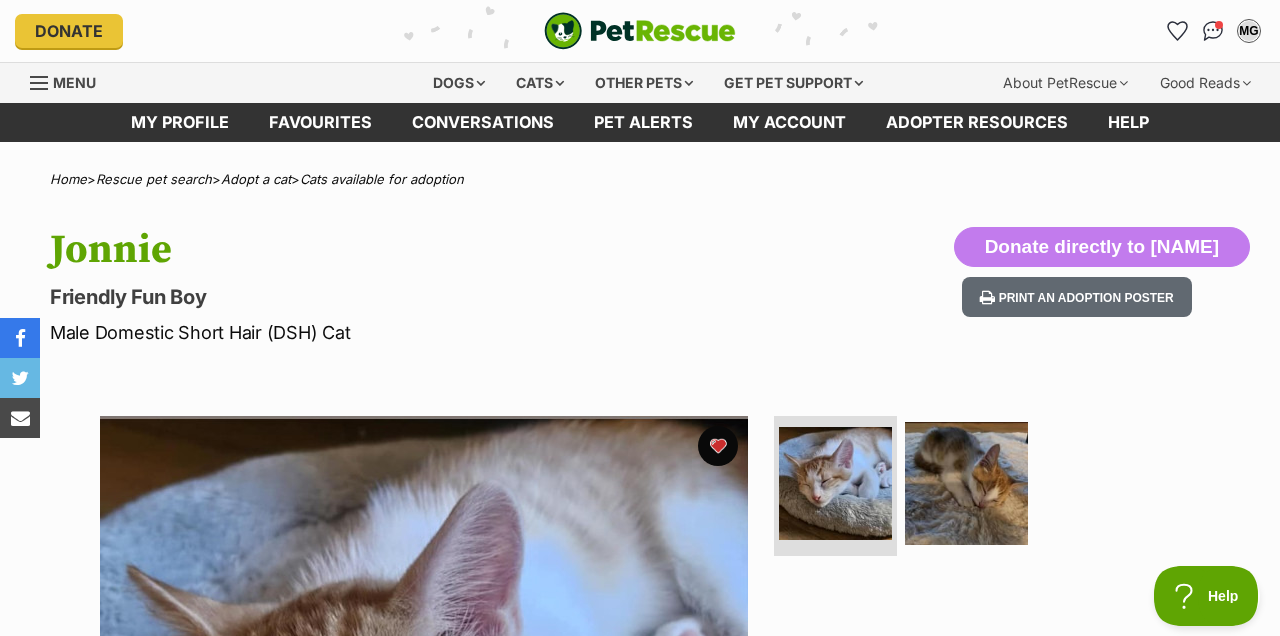 scroll, scrollTop: 0, scrollLeft: 0, axis: both 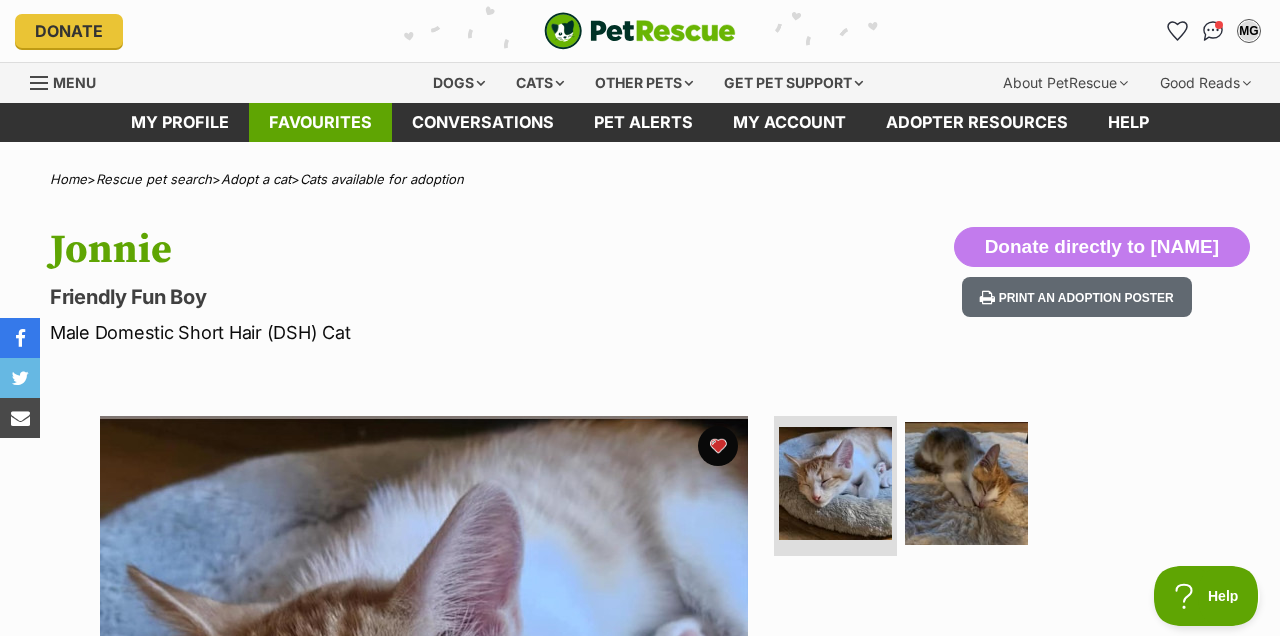 click on "Favourites" at bounding box center [320, 122] 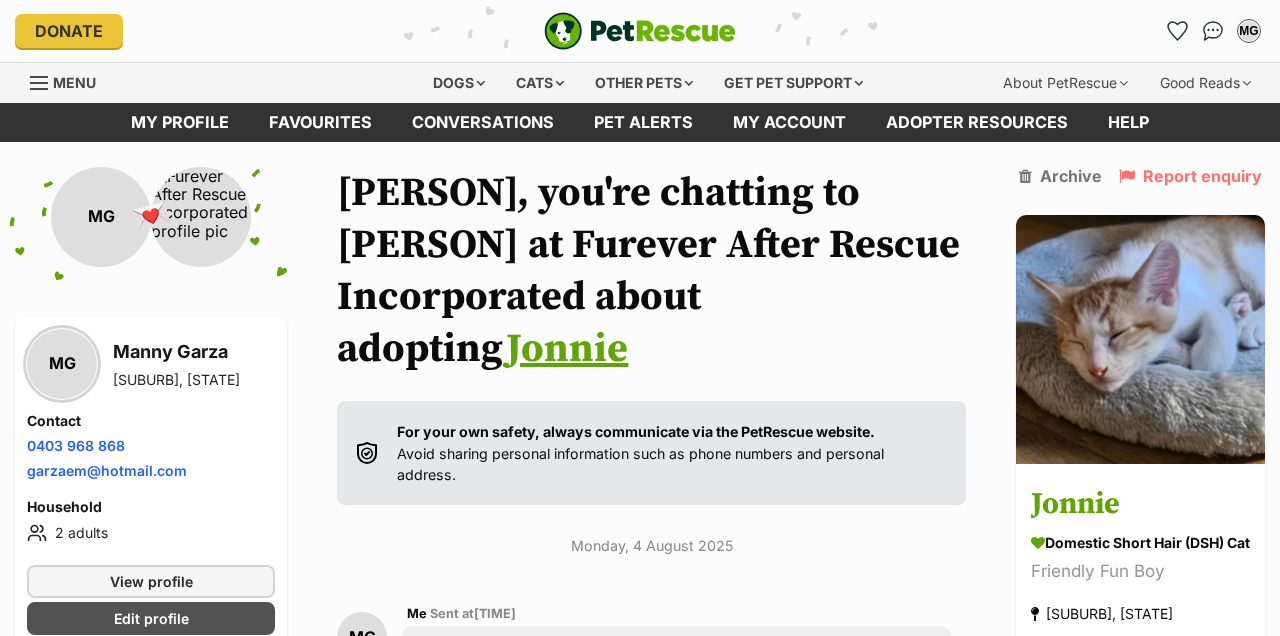 scroll, scrollTop: 497, scrollLeft: 0, axis: vertical 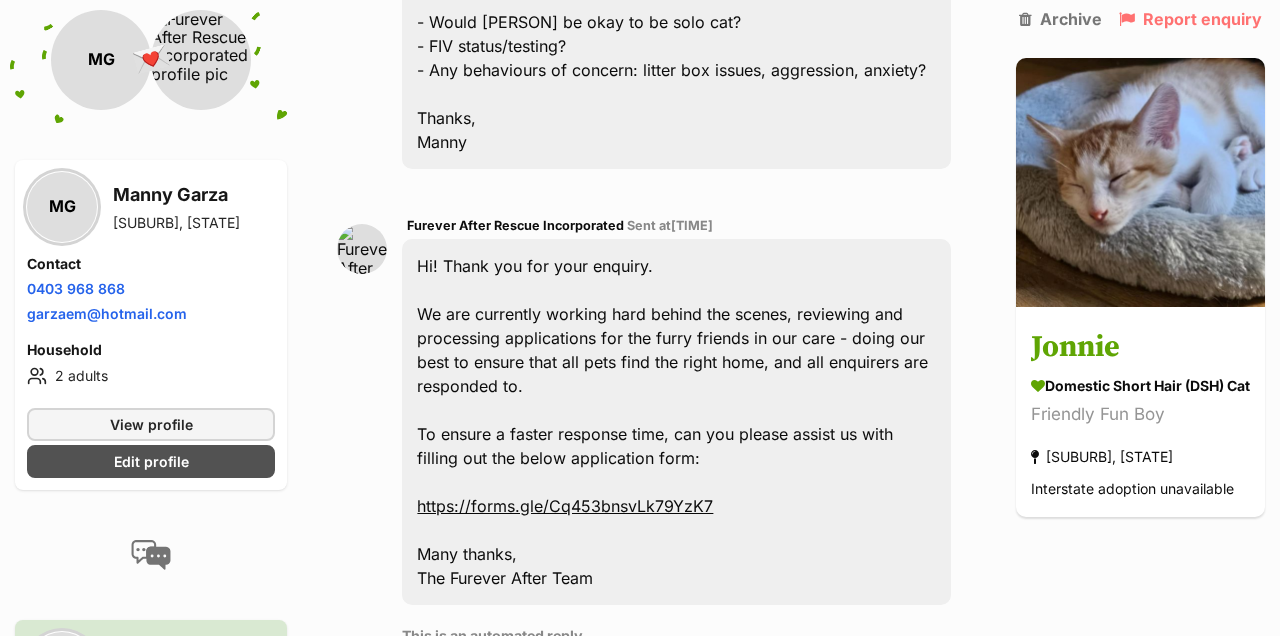 click on "https://forms.gle/Cq453bnsvLk79YzK7" at bounding box center [565, 506] 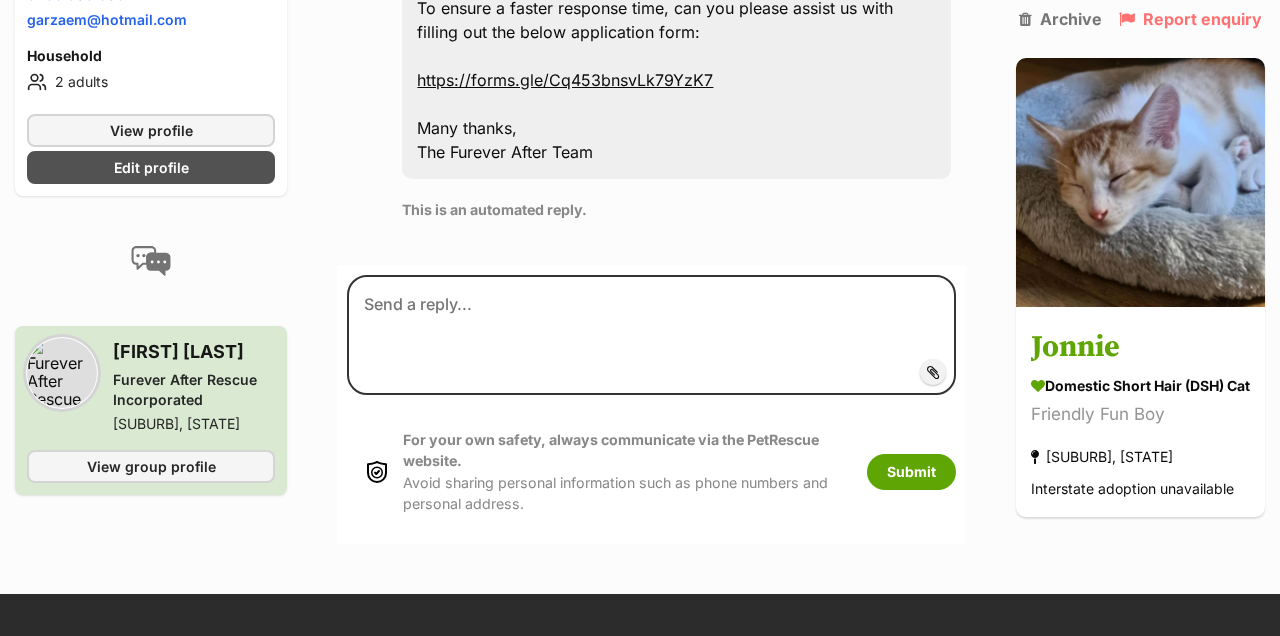 scroll, scrollTop: 1419, scrollLeft: 0, axis: vertical 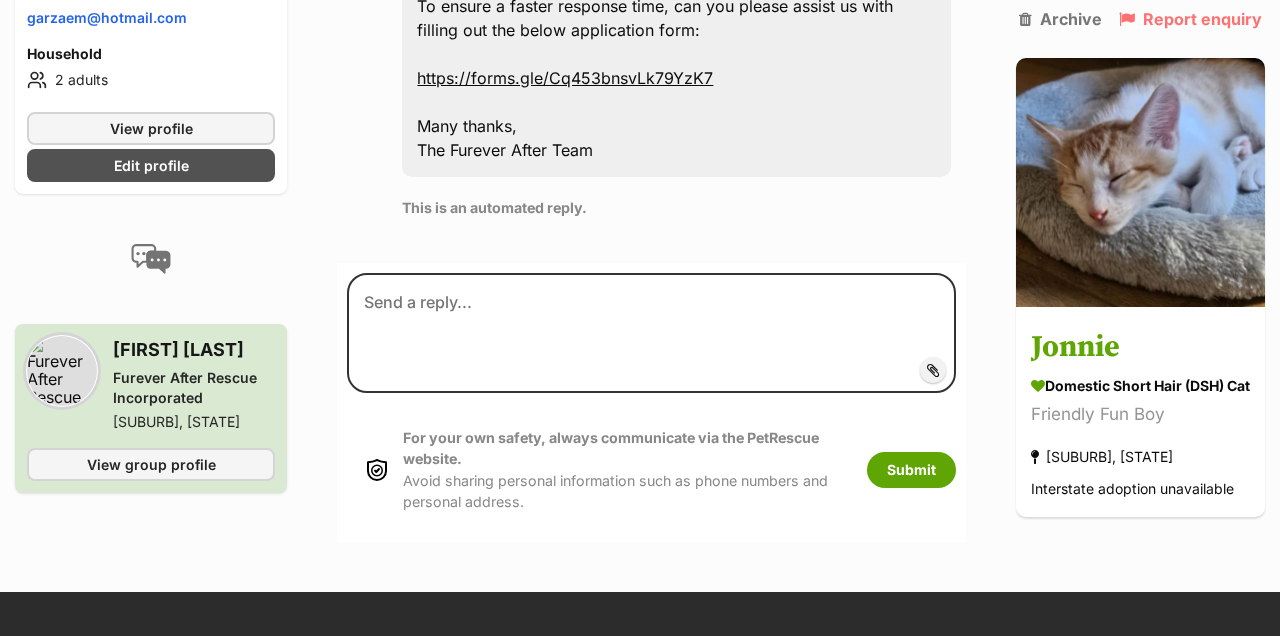 click on "Add attachment" at bounding box center [1001, 370] 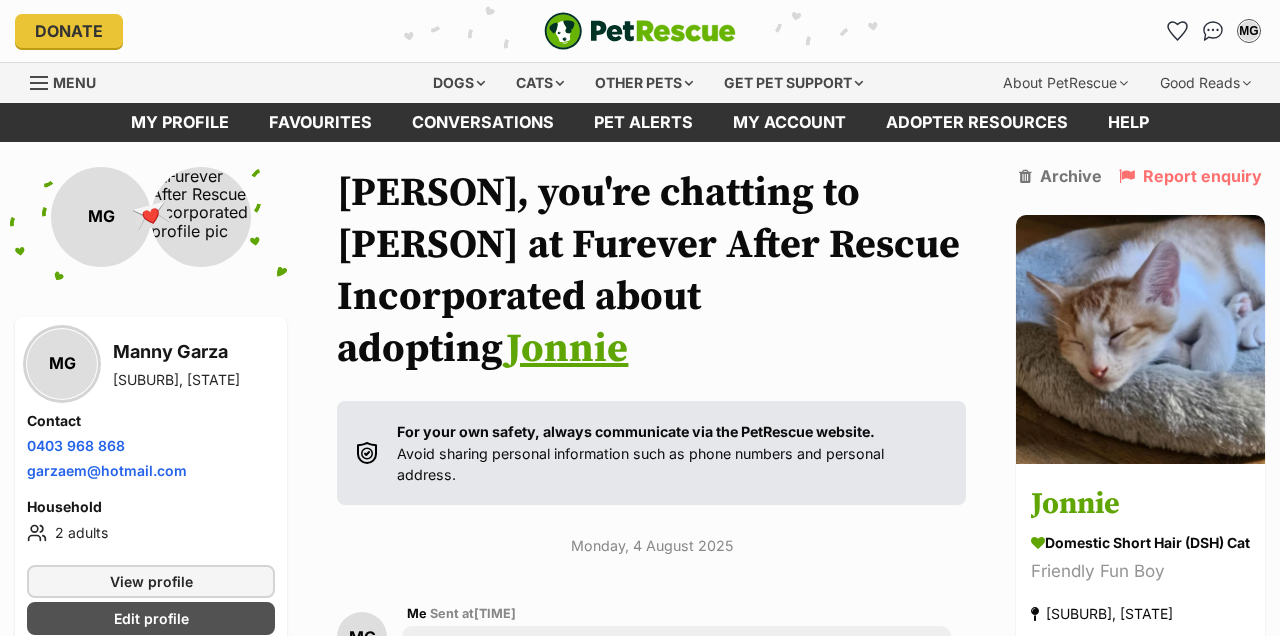 scroll, scrollTop: 0, scrollLeft: 0, axis: both 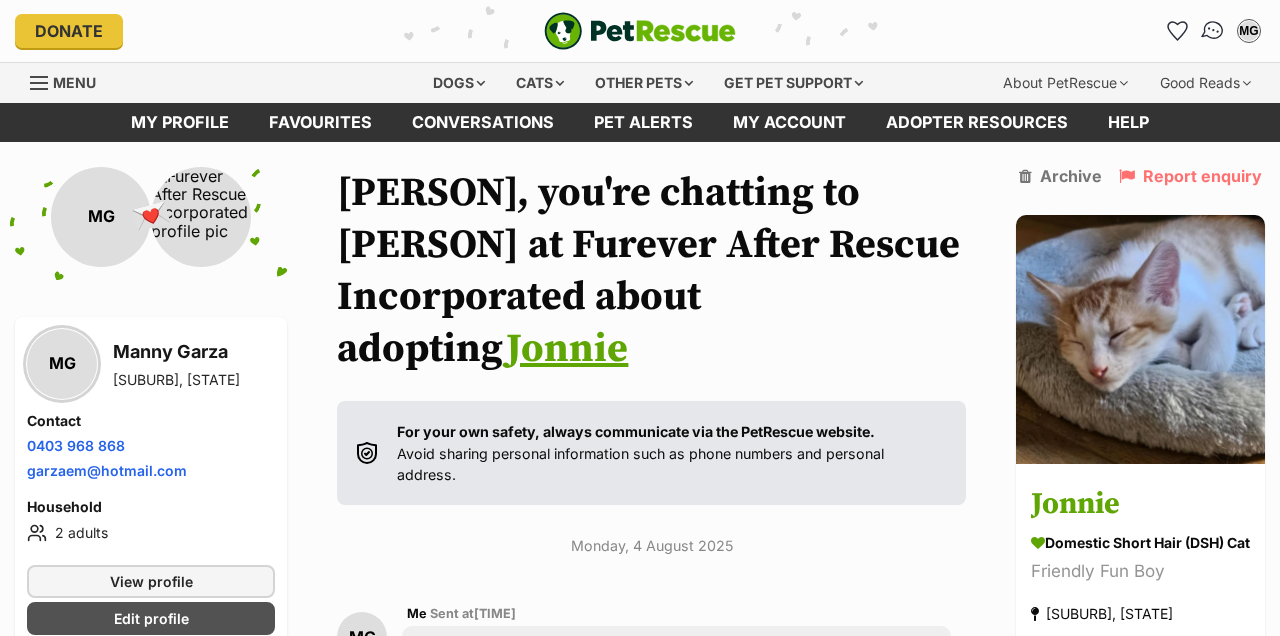 click at bounding box center [1213, 31] 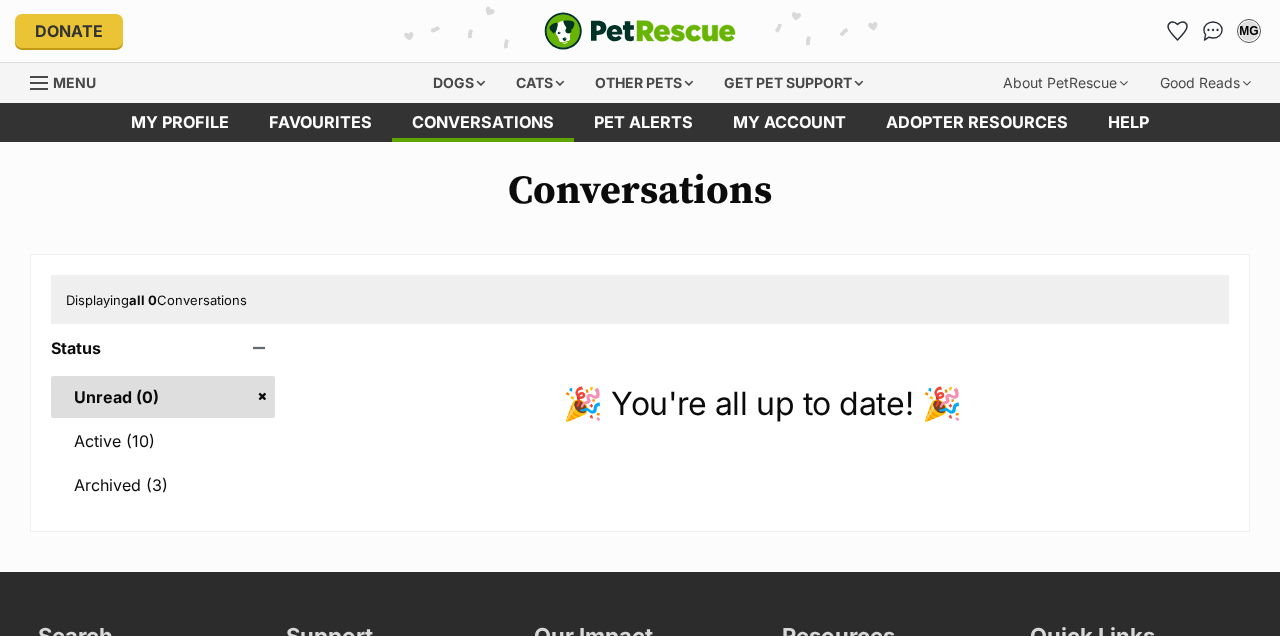 scroll, scrollTop: 0, scrollLeft: 0, axis: both 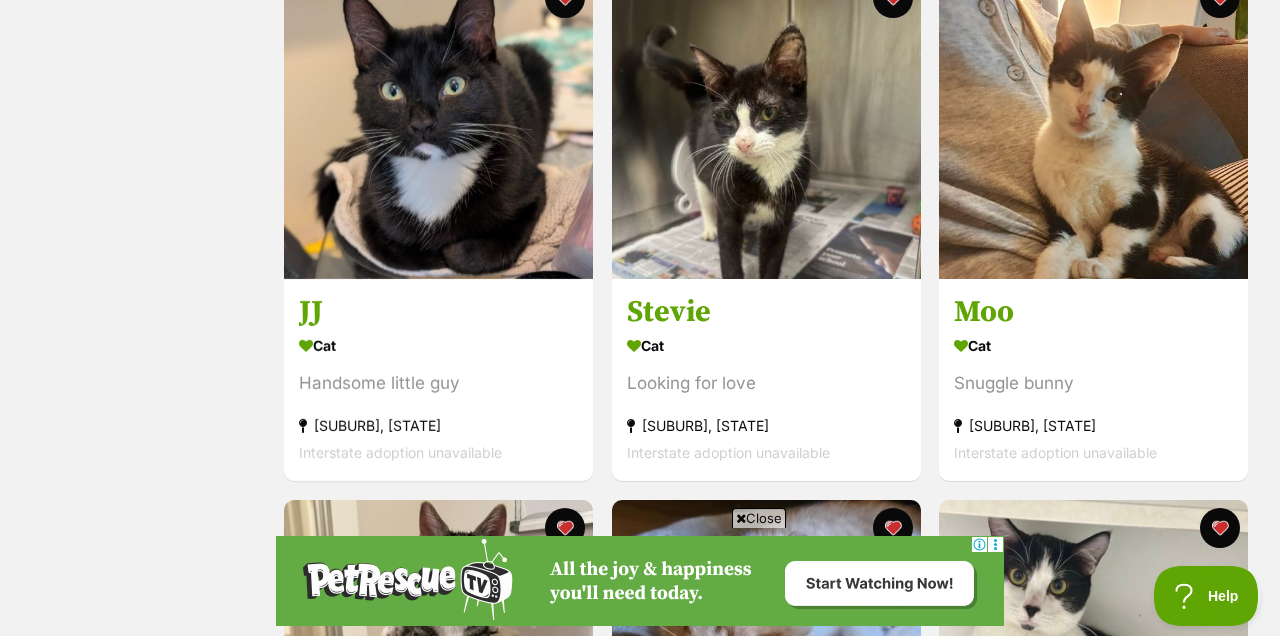 click on "Close" at bounding box center (759, 518) 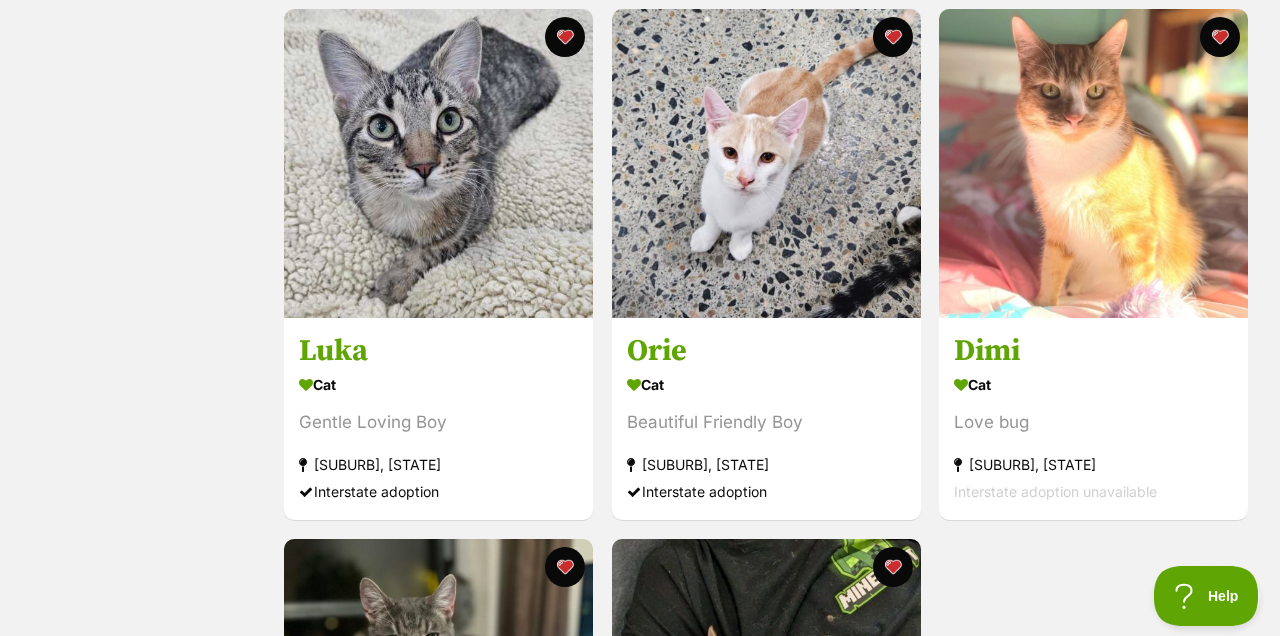 scroll, scrollTop: 3051, scrollLeft: 0, axis: vertical 